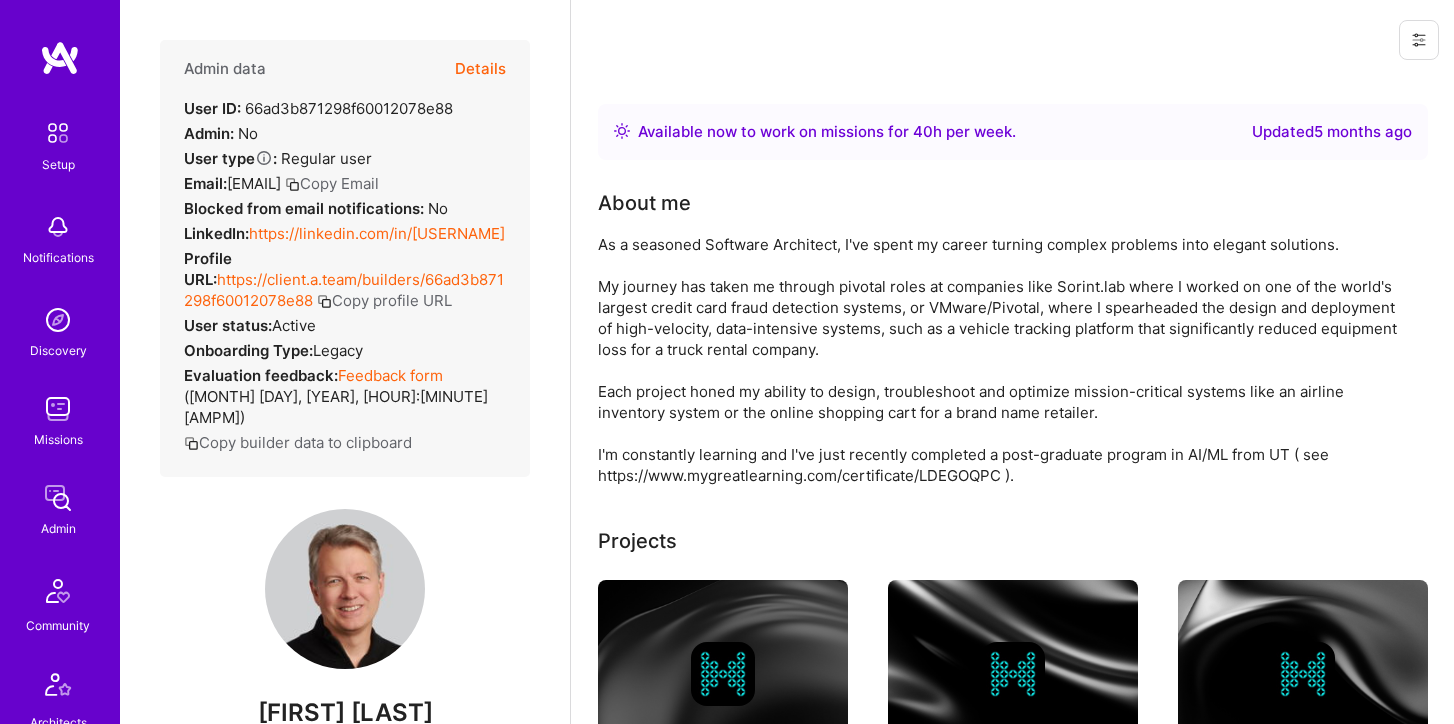 scroll, scrollTop: 0, scrollLeft: 0, axis: both 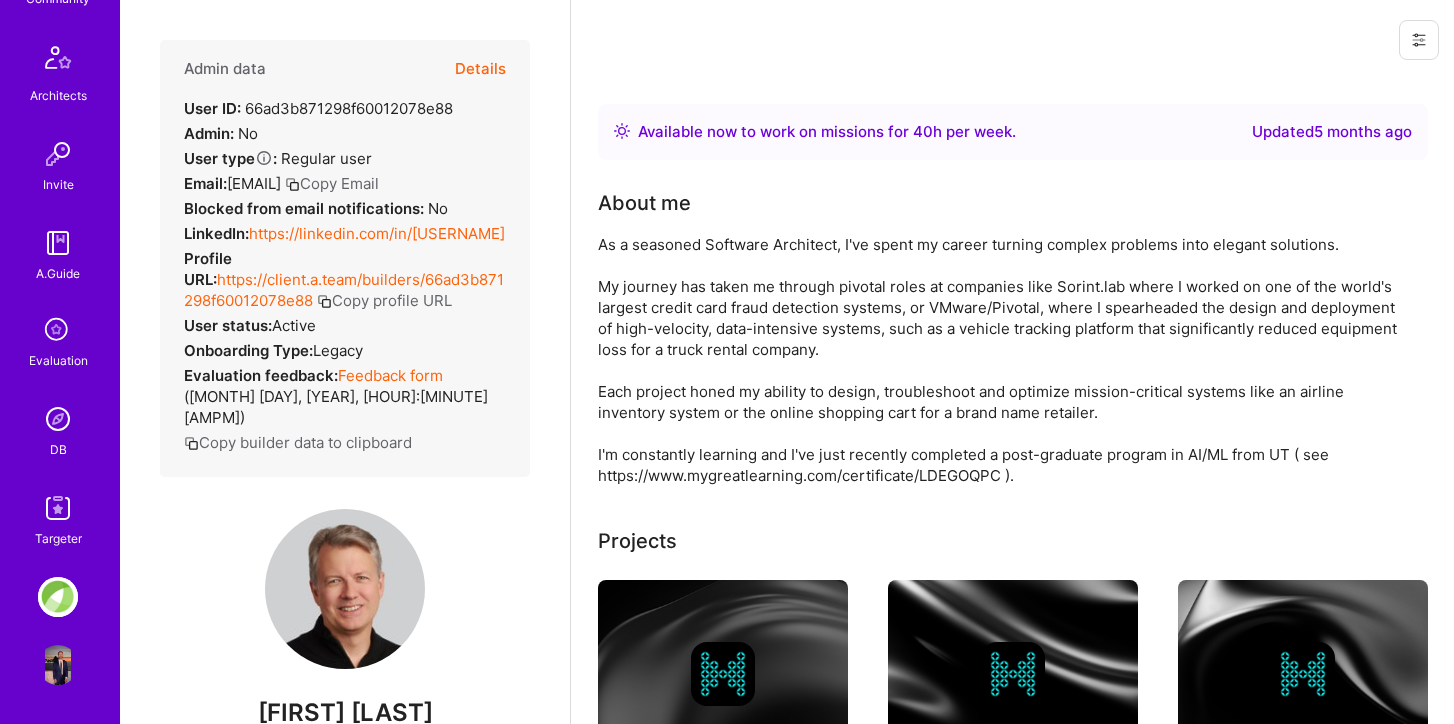 click at bounding box center [58, 508] 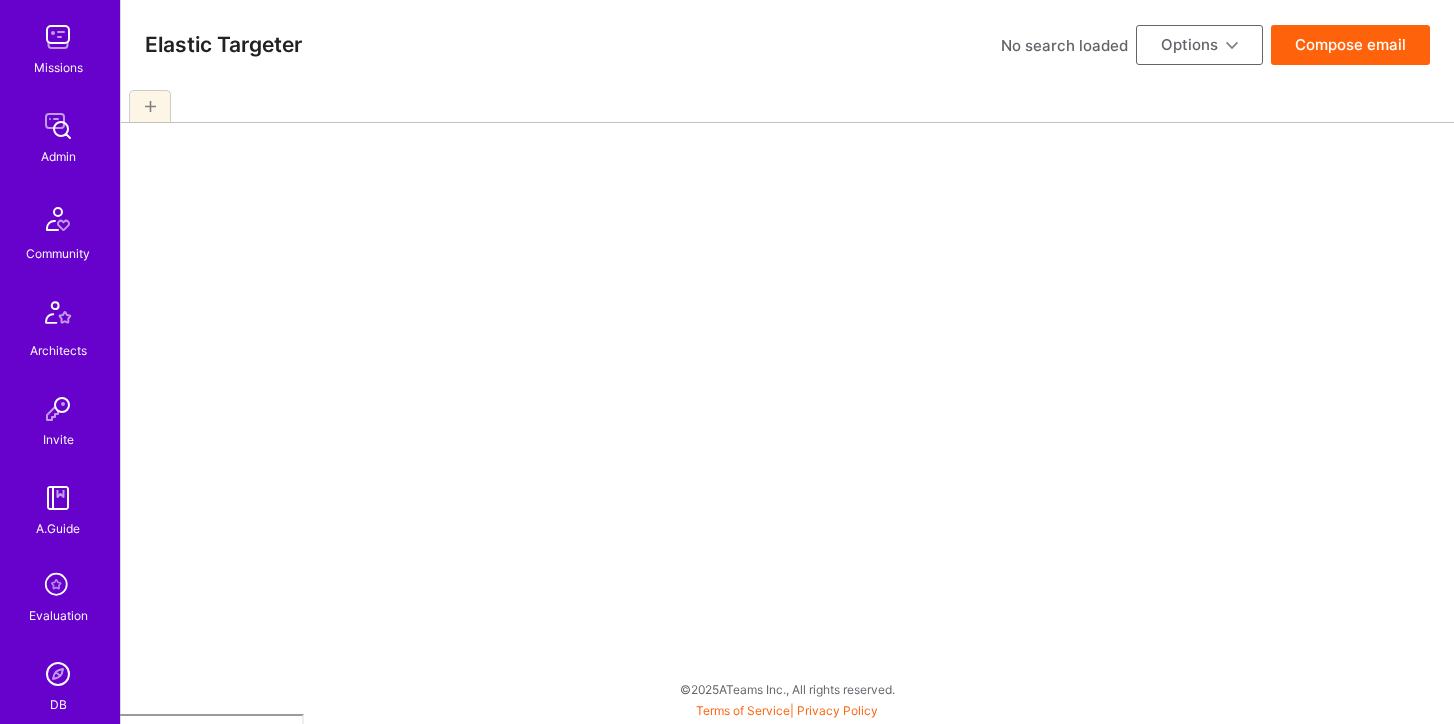 scroll, scrollTop: 627, scrollLeft: 0, axis: vertical 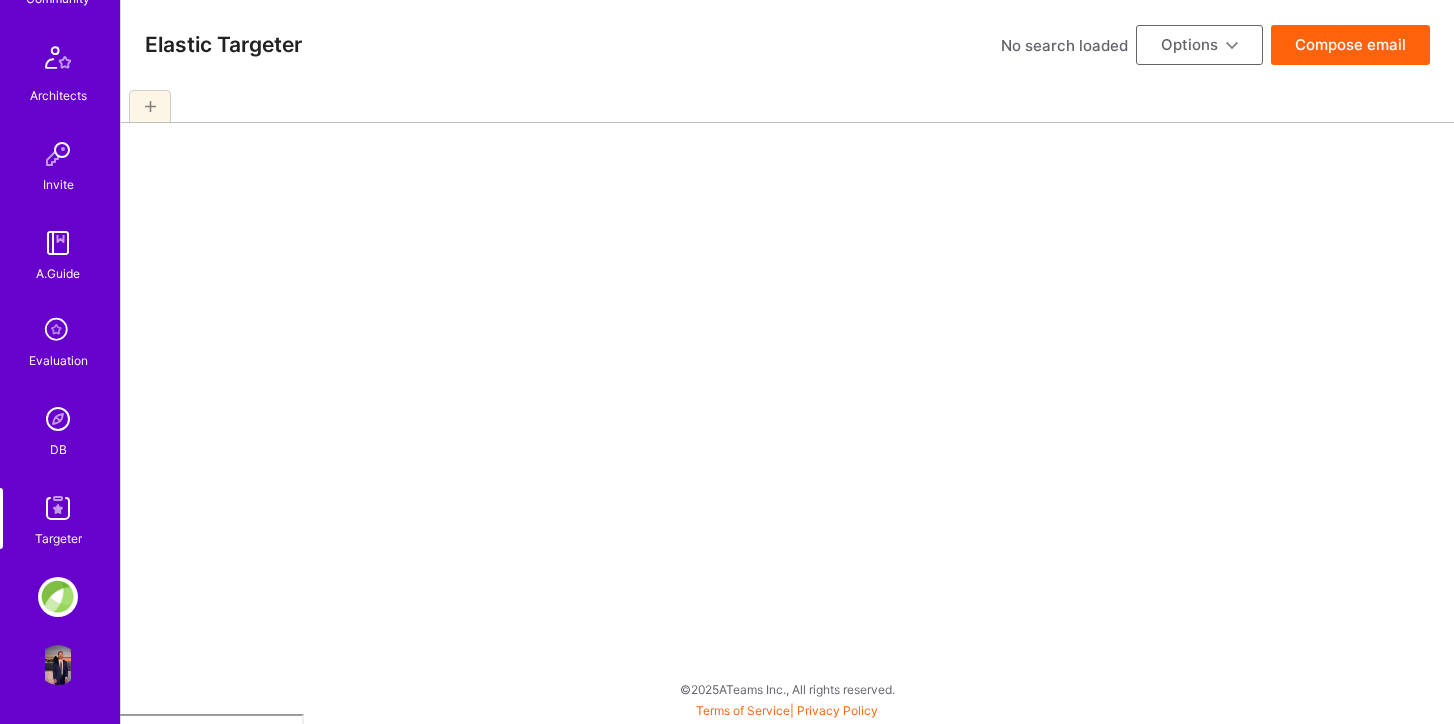 click at bounding box center (58, 419) 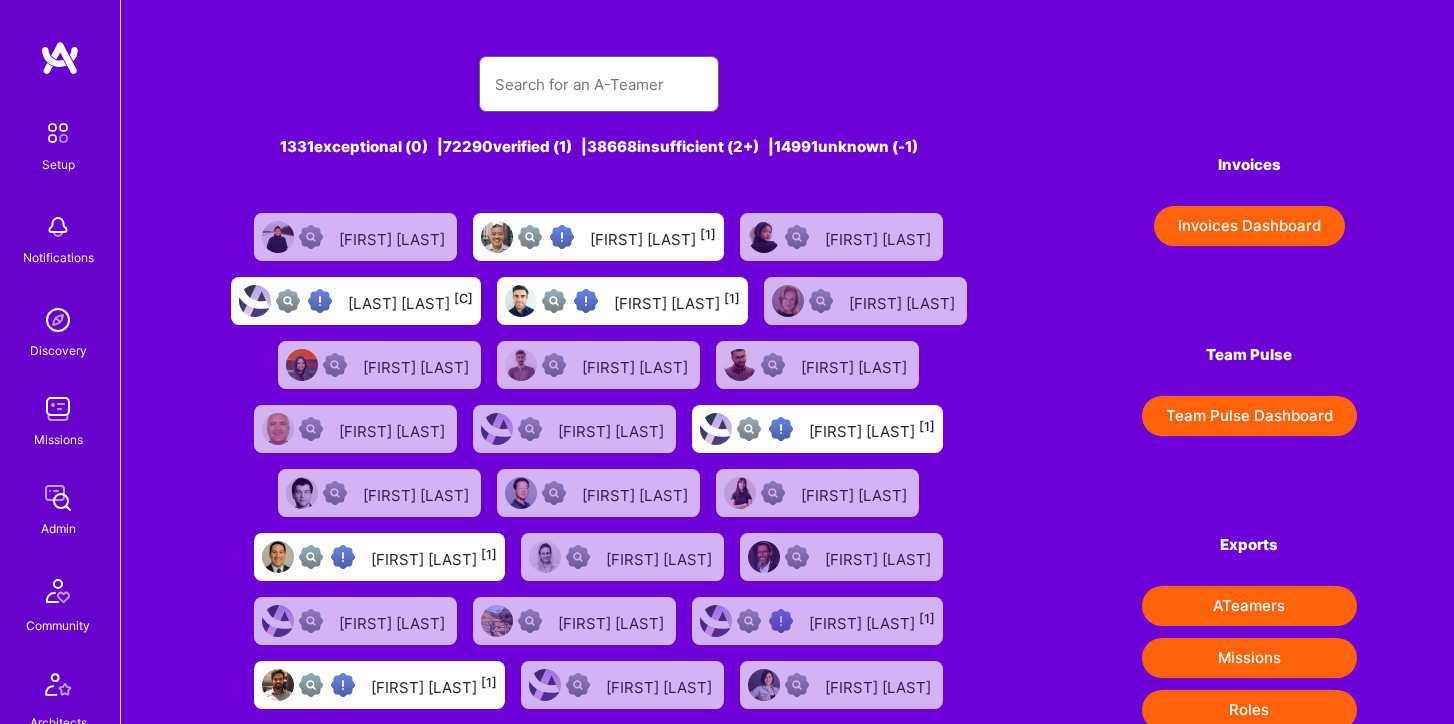 click at bounding box center [599, 84] 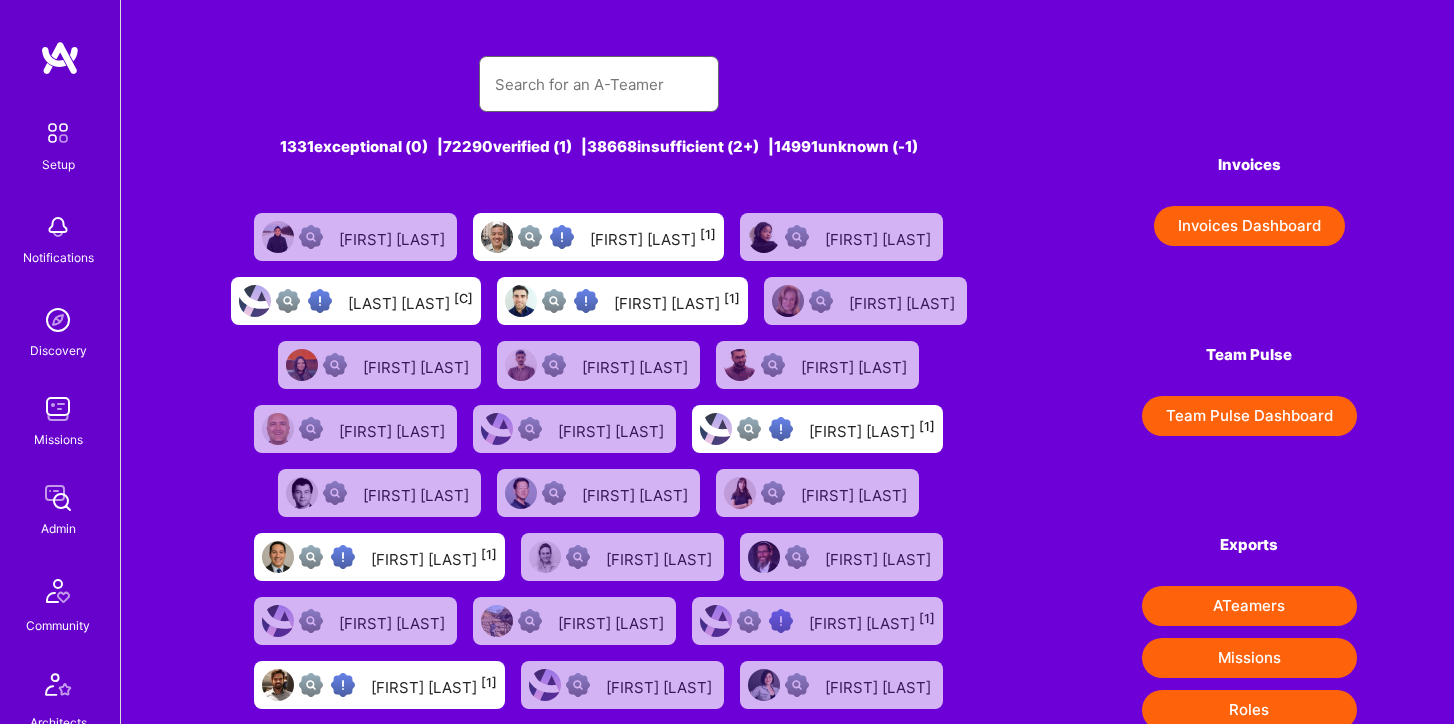 click at bounding box center (599, 84) 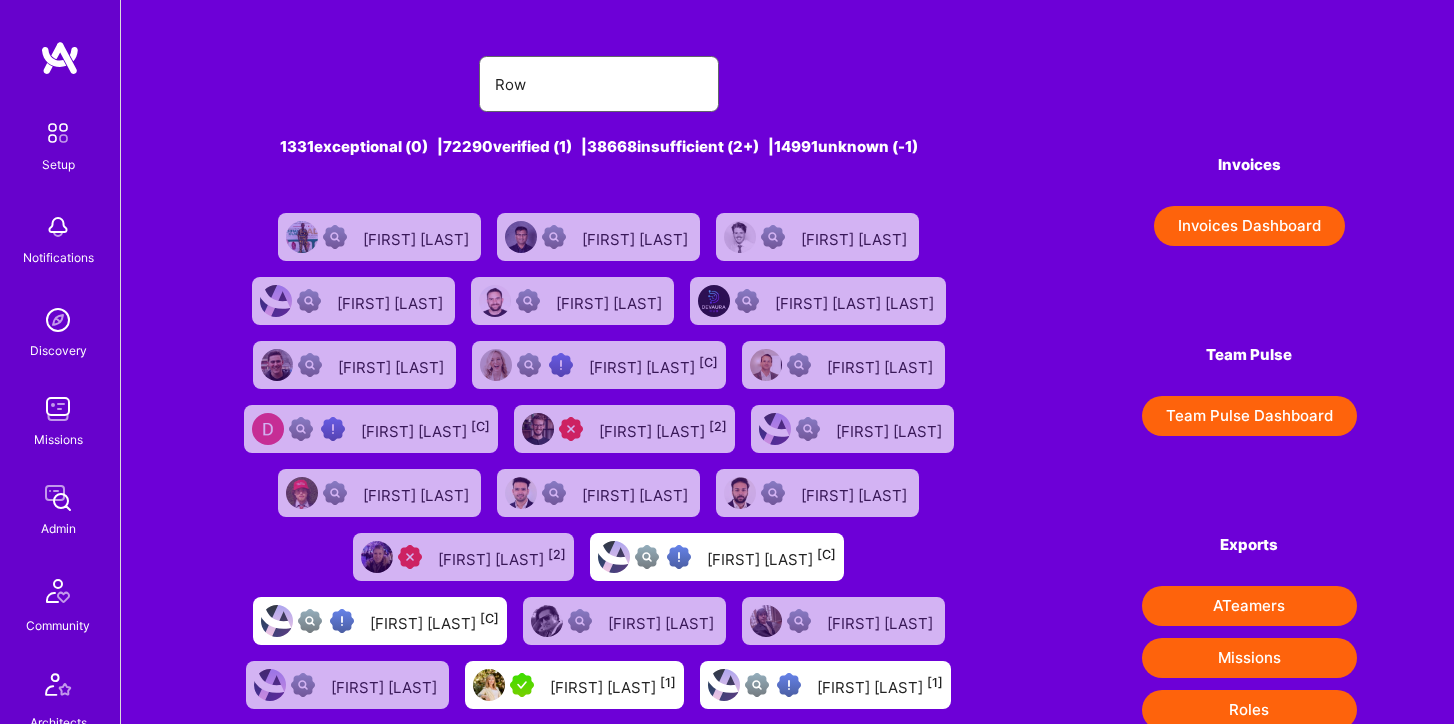 type on "[FIRST]" 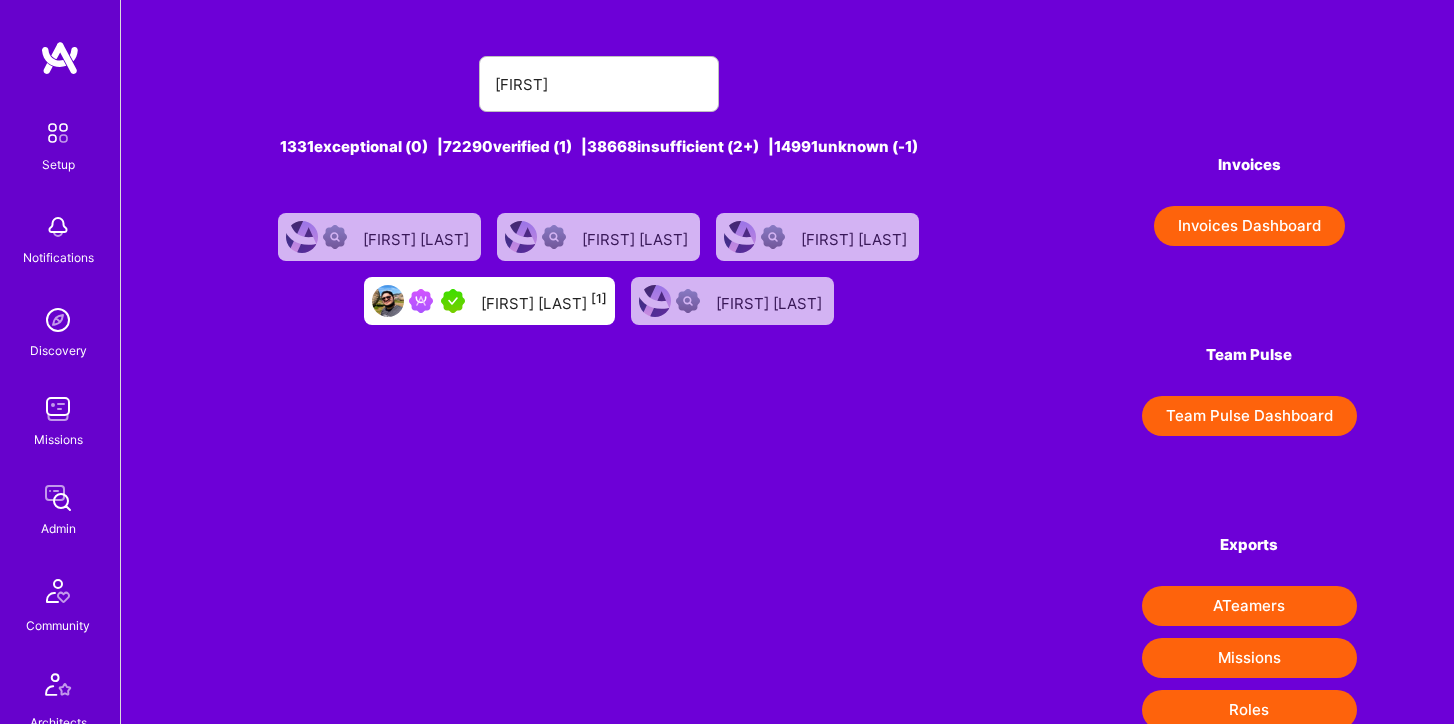 click on "[FIRST] [LAST] [NUMBER]" at bounding box center (544, 301) 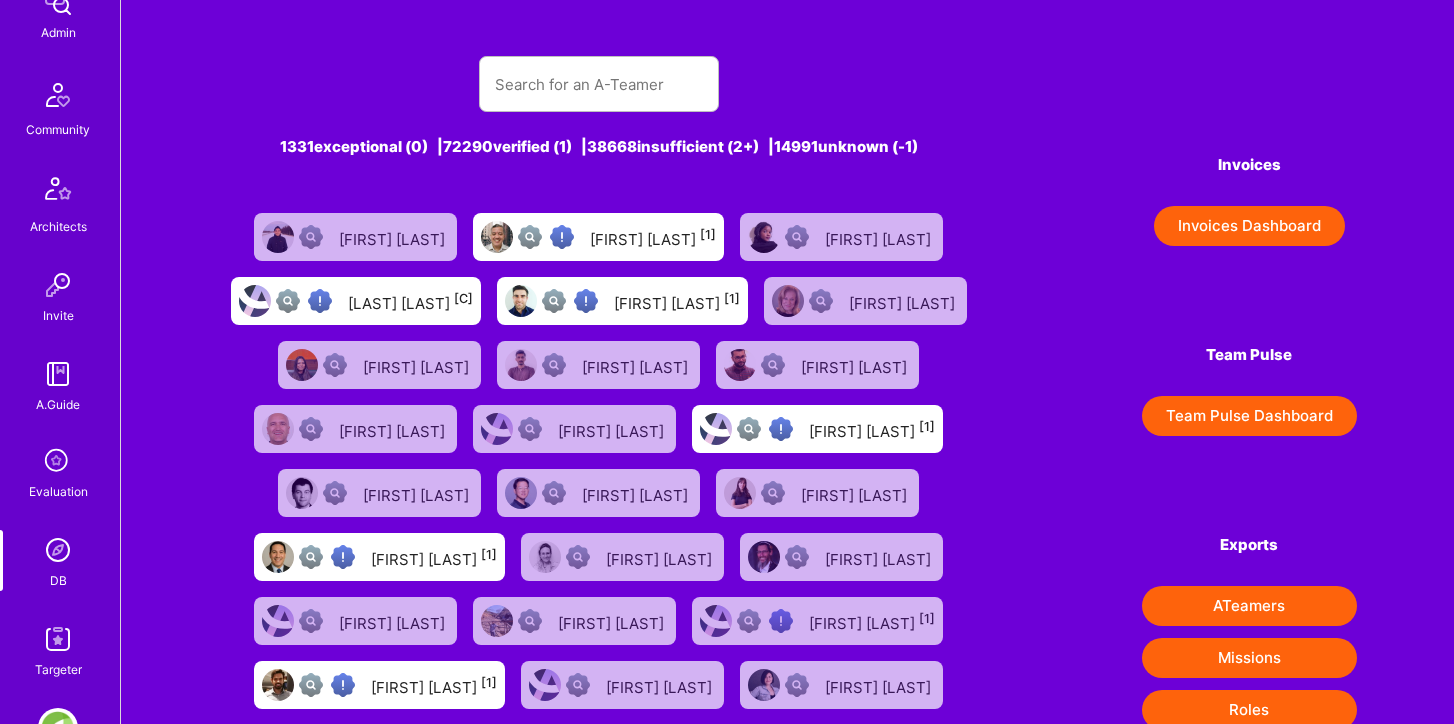 scroll, scrollTop: 627, scrollLeft: 0, axis: vertical 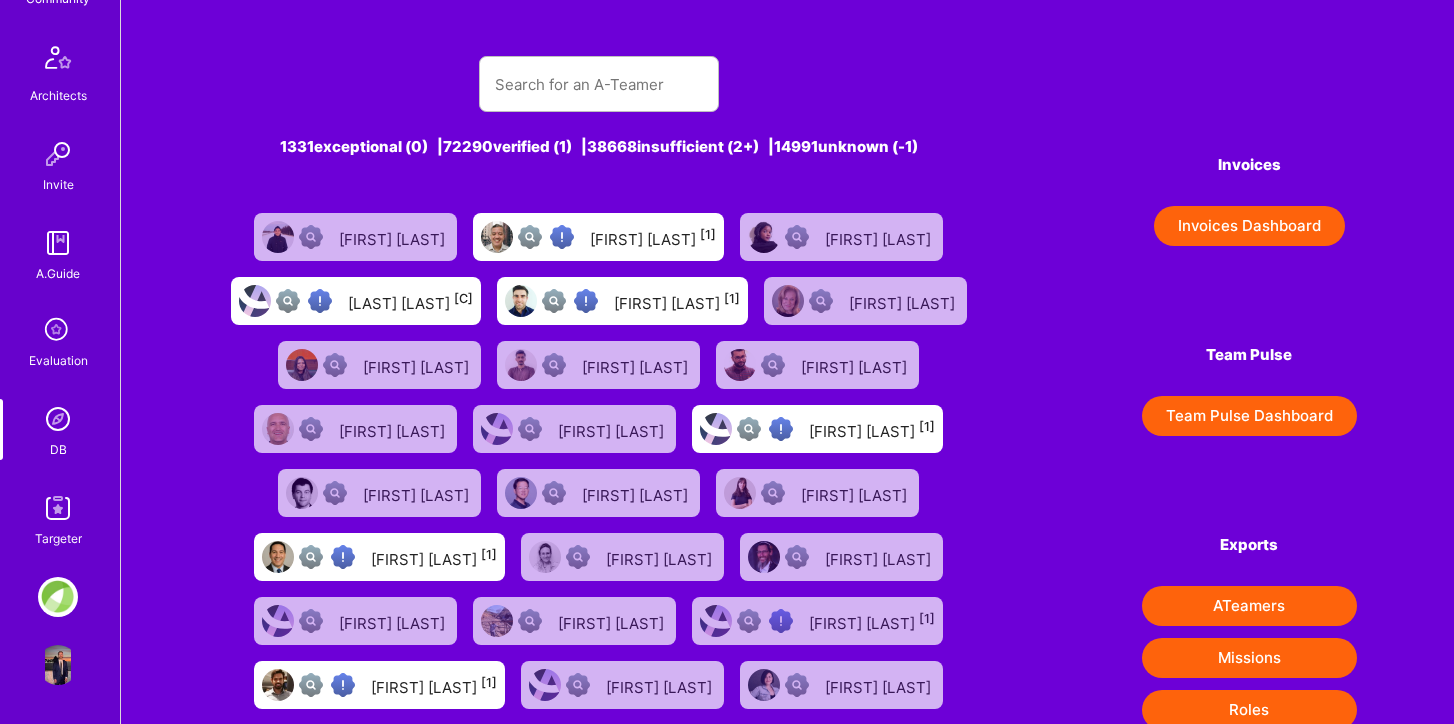 click at bounding box center [58, 508] 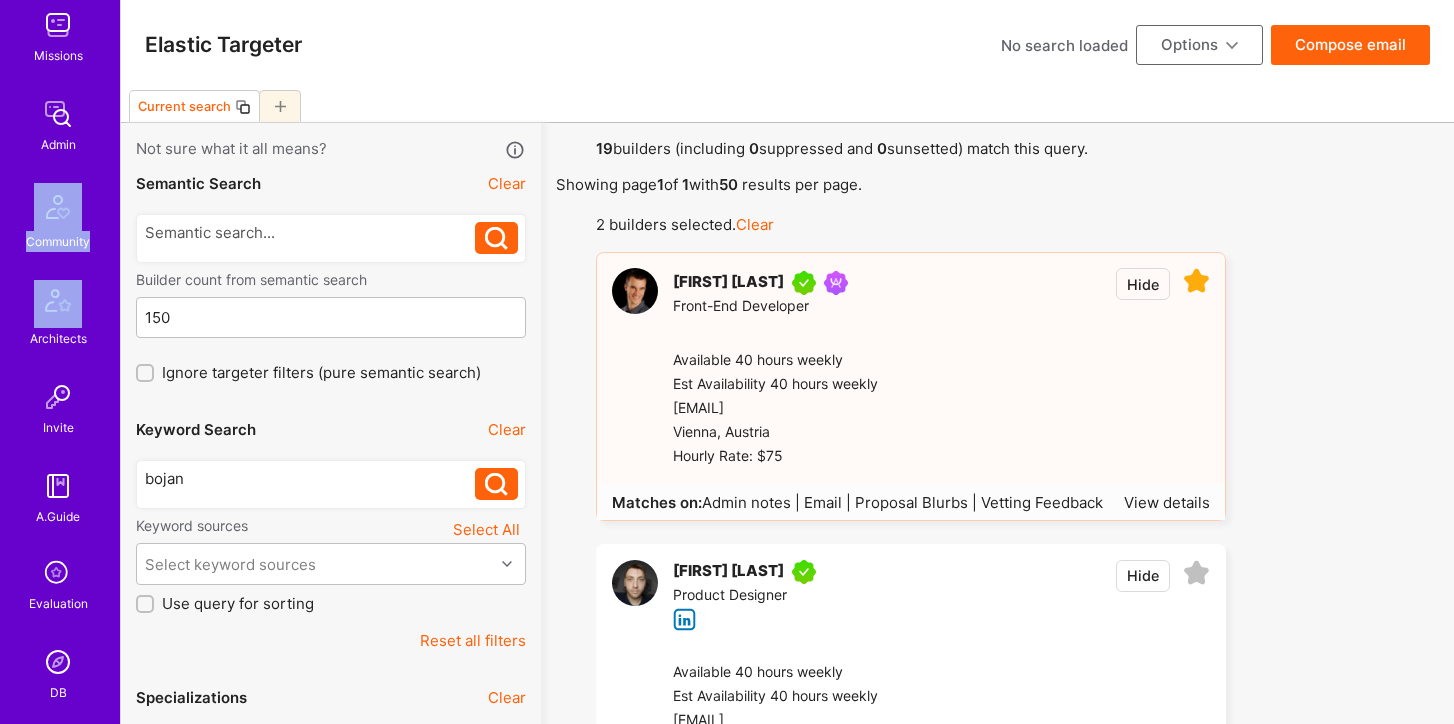scroll, scrollTop: 627, scrollLeft: 0, axis: vertical 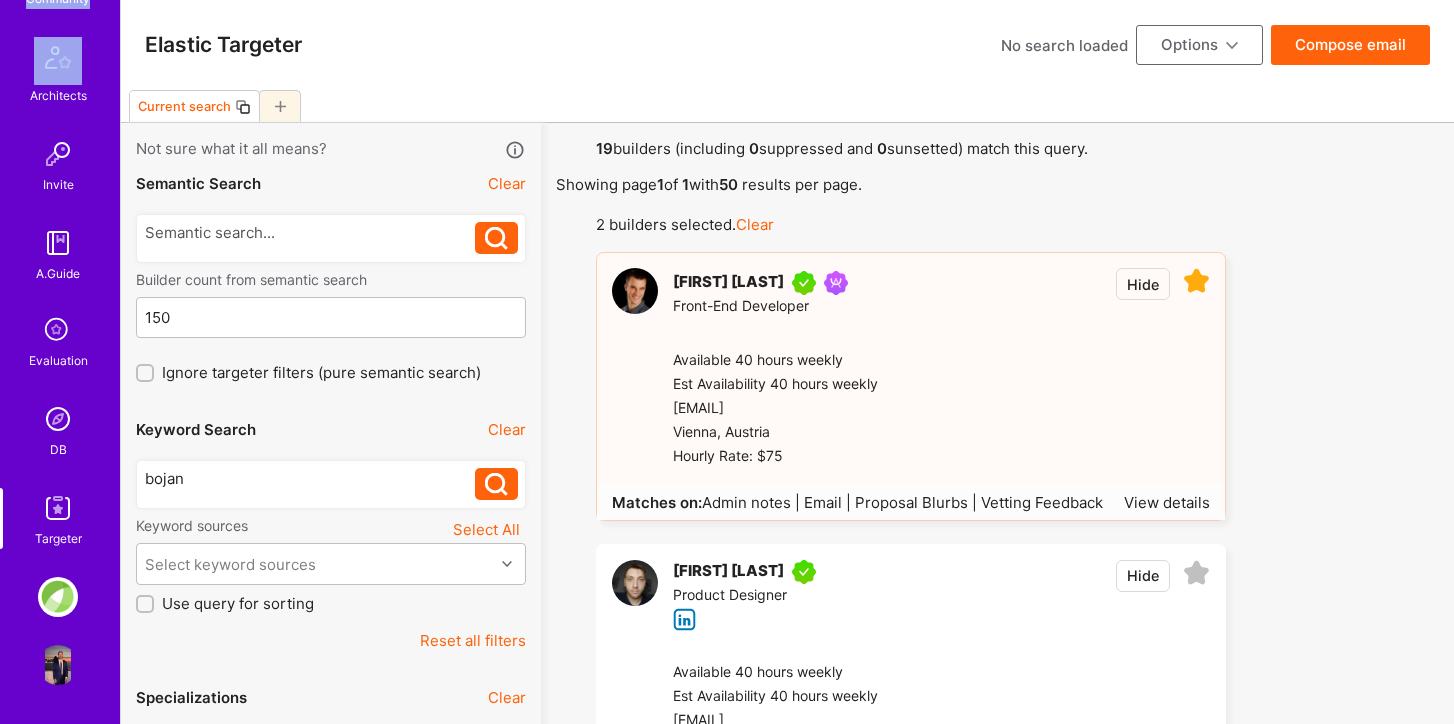 click at bounding box center [58, 508] 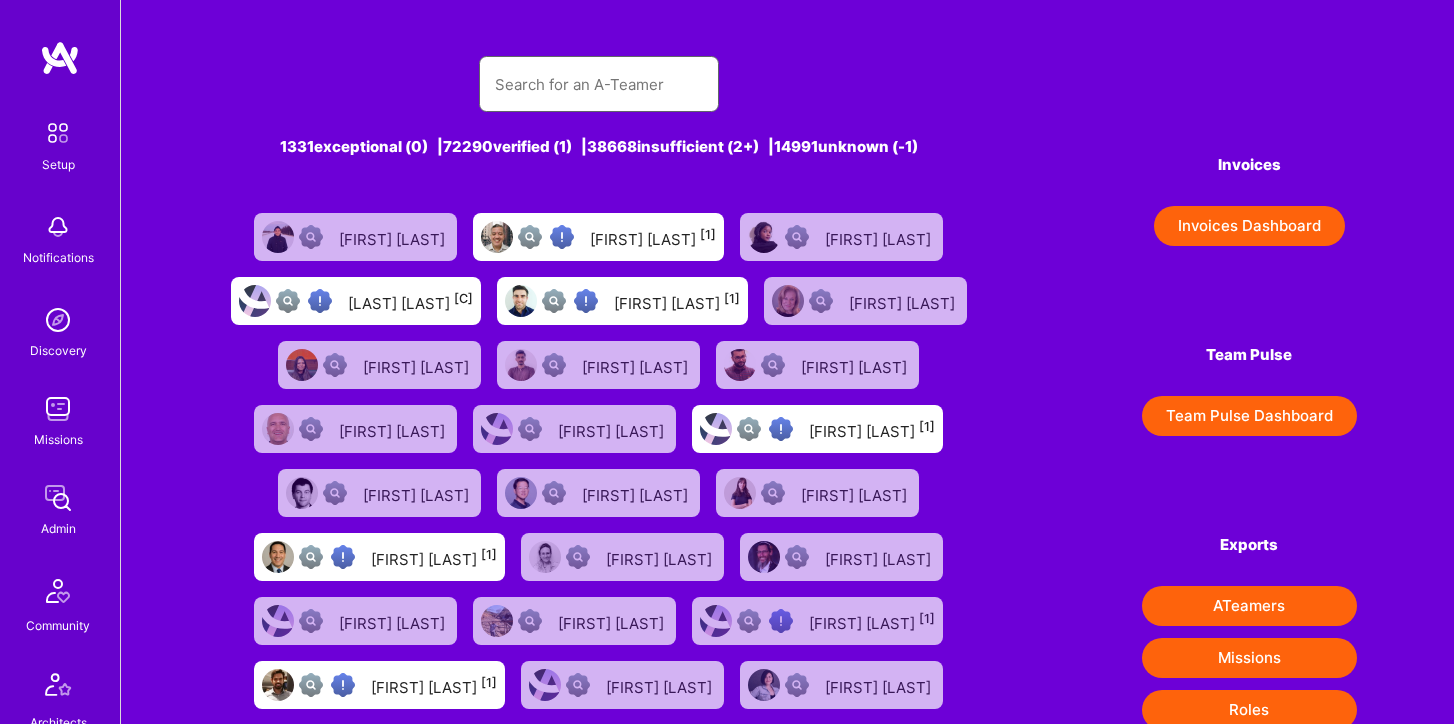 click at bounding box center (599, 84) 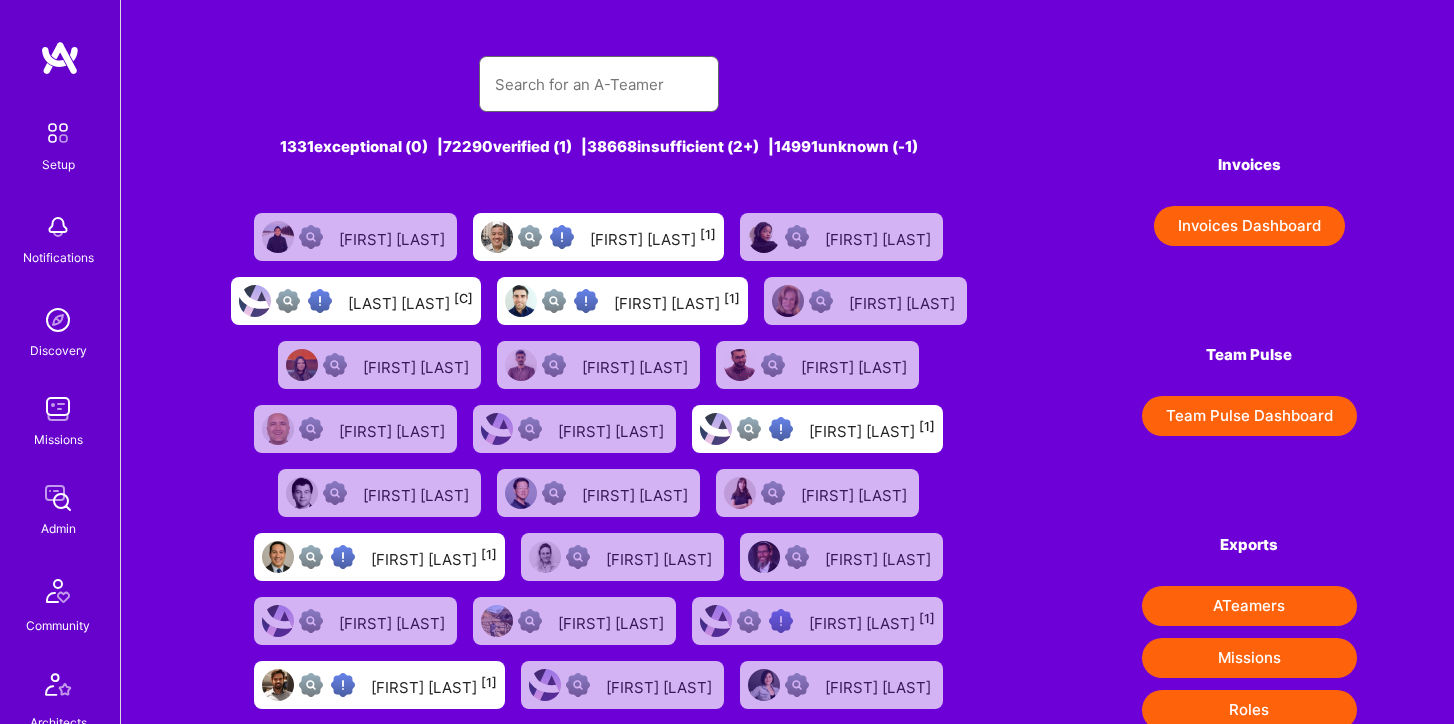 click at bounding box center (599, 84) 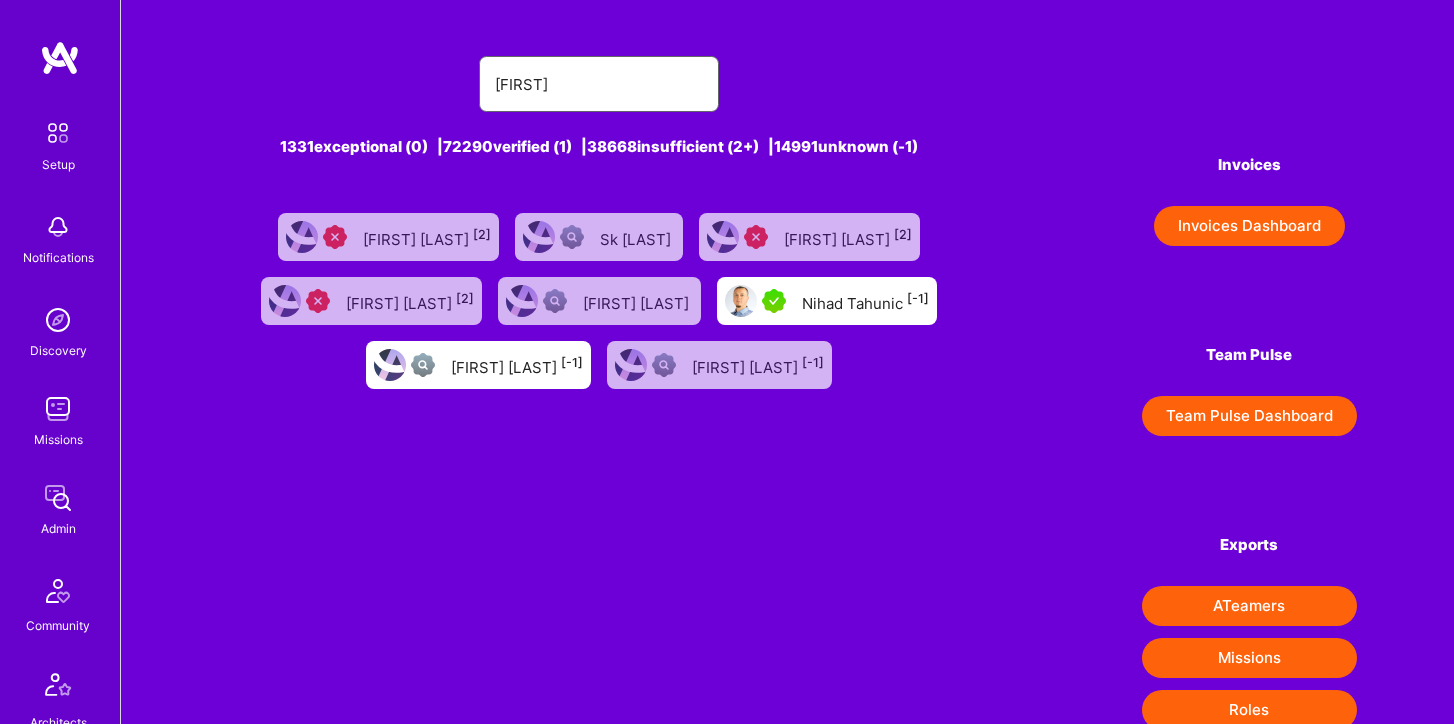 type on "[FIRST]" 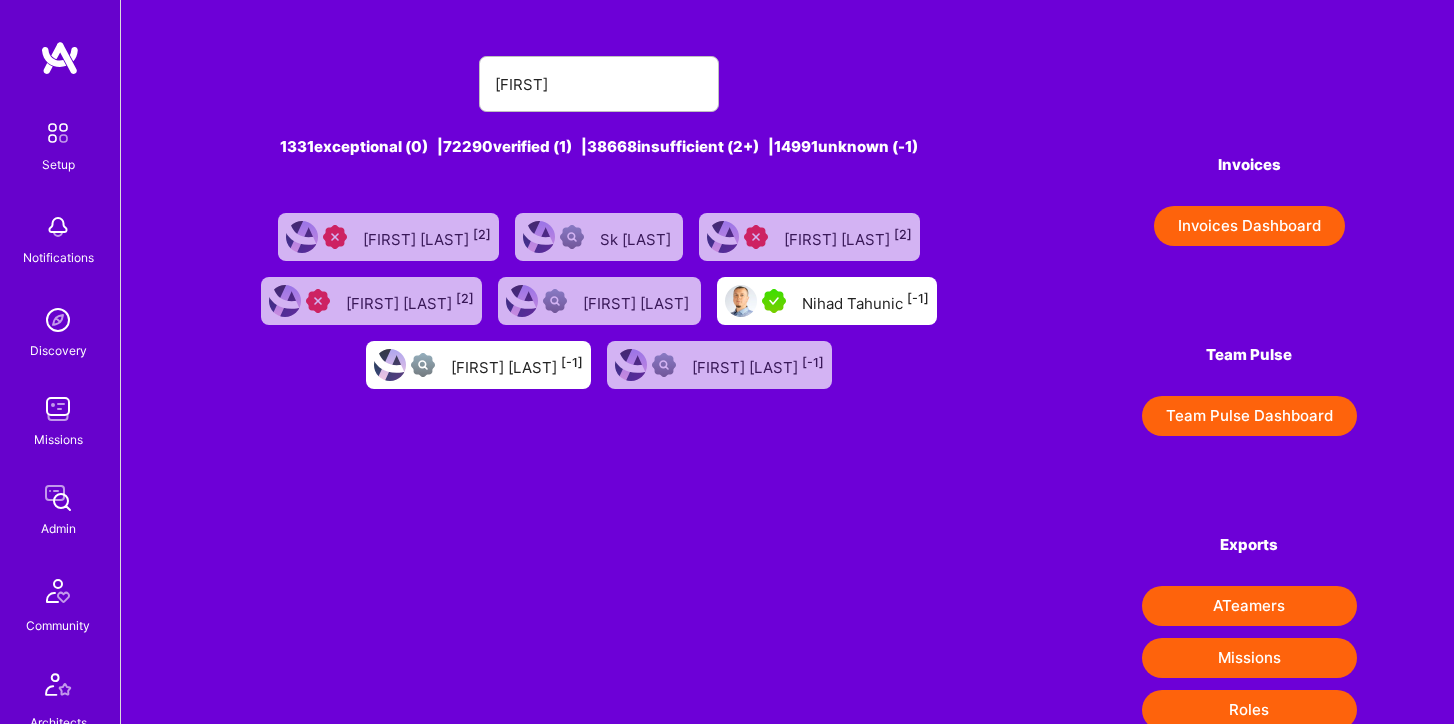 click on "[FIRST] [LAST]" at bounding box center [827, 301] 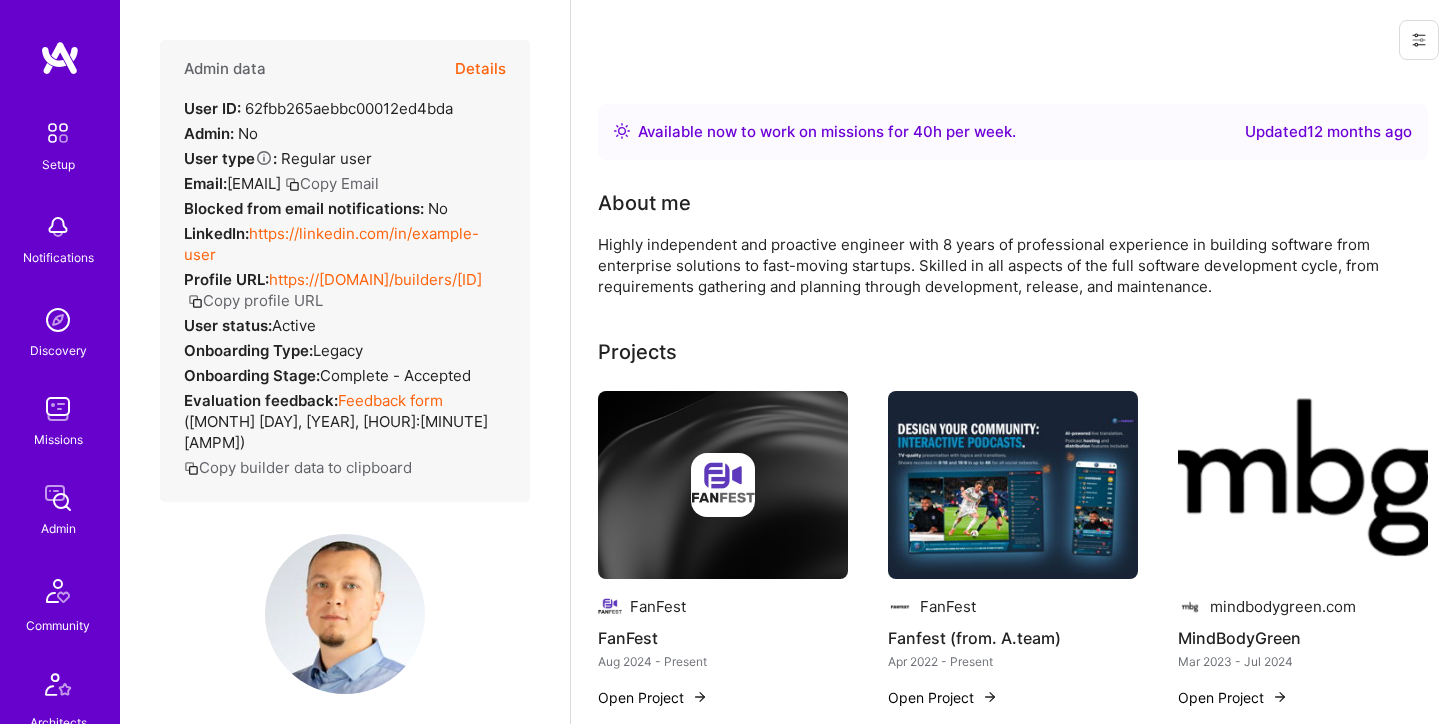 click on "Details" at bounding box center [480, 69] 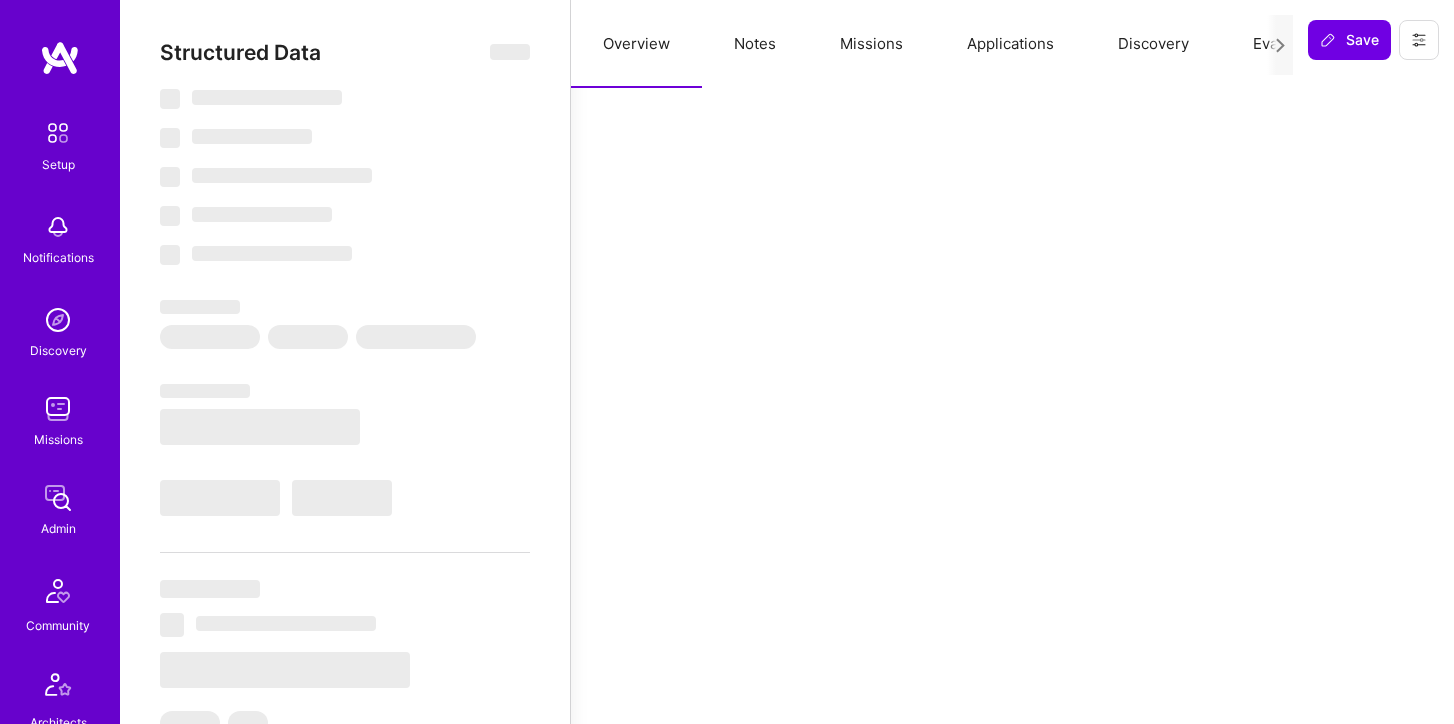 select on "Right Now" 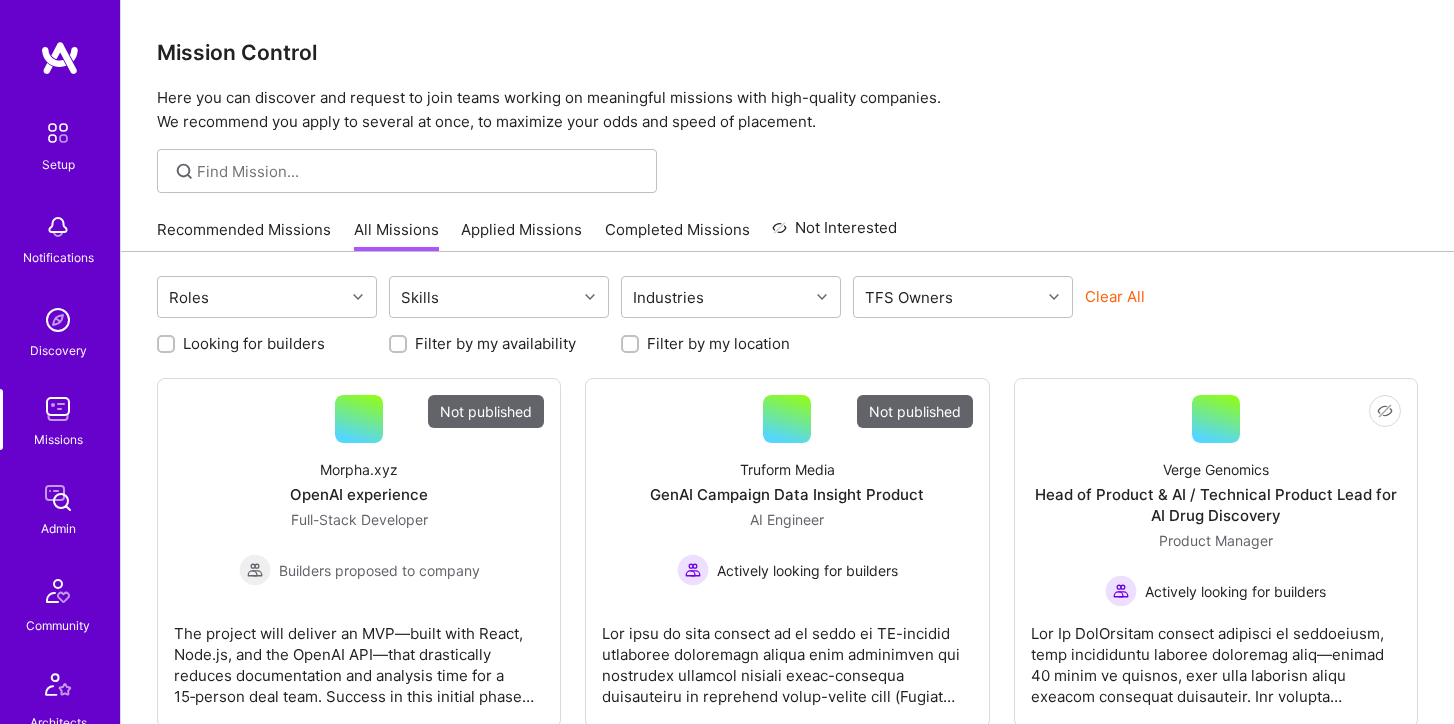 scroll, scrollTop: 0, scrollLeft: 0, axis: both 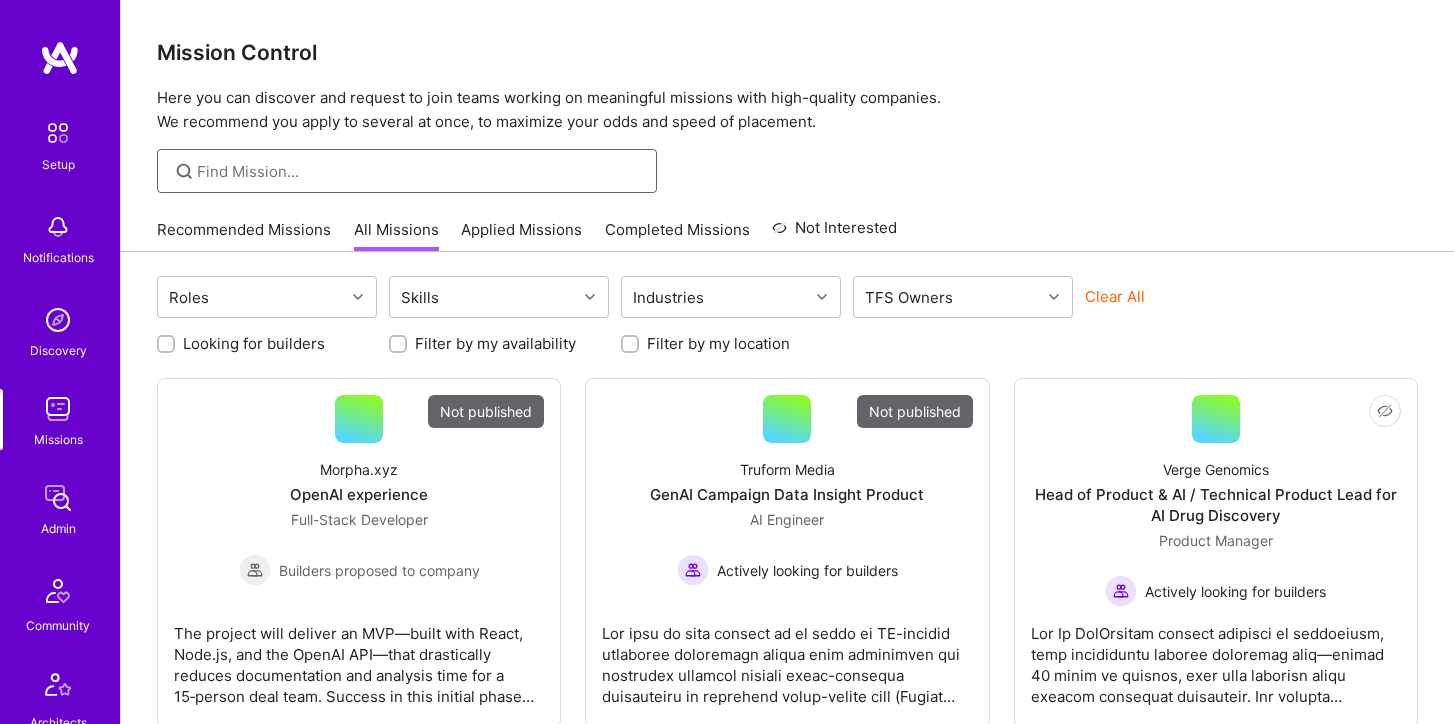 click at bounding box center [419, 171] 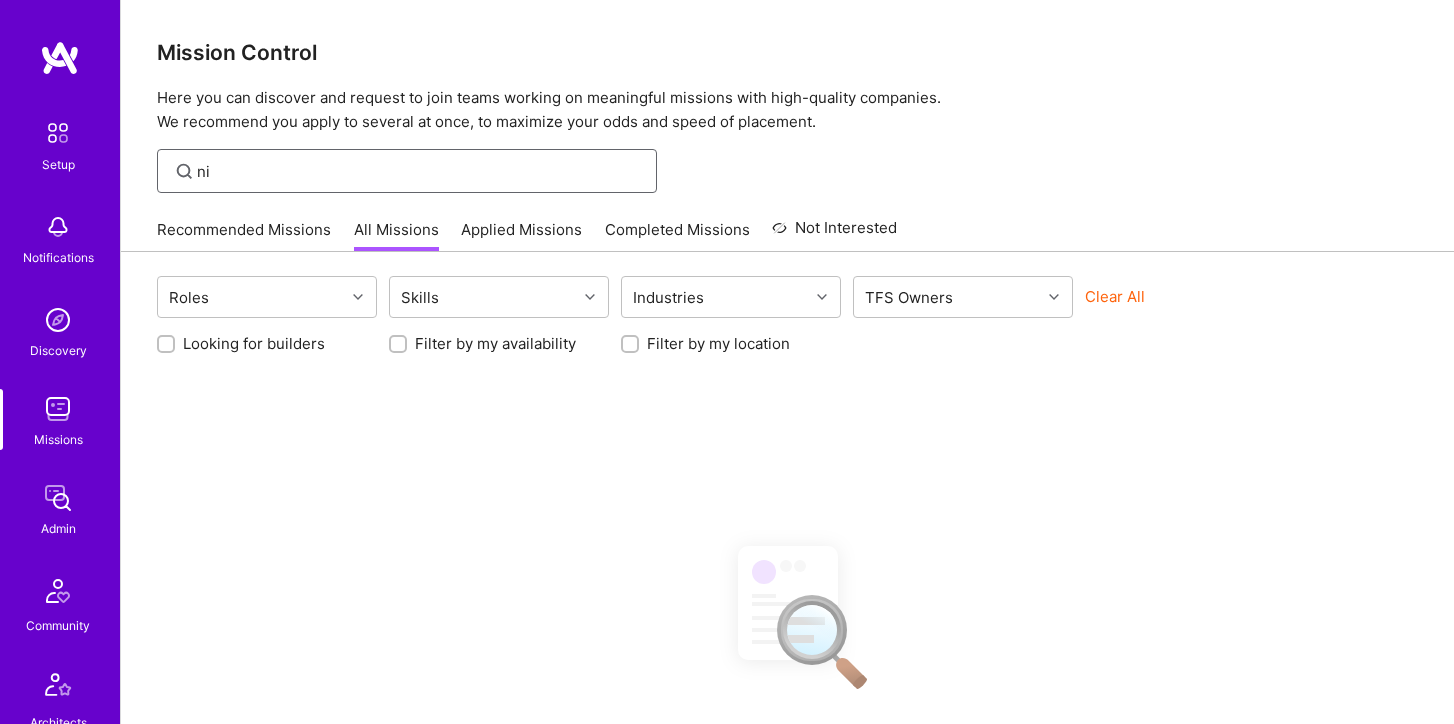 type on "n" 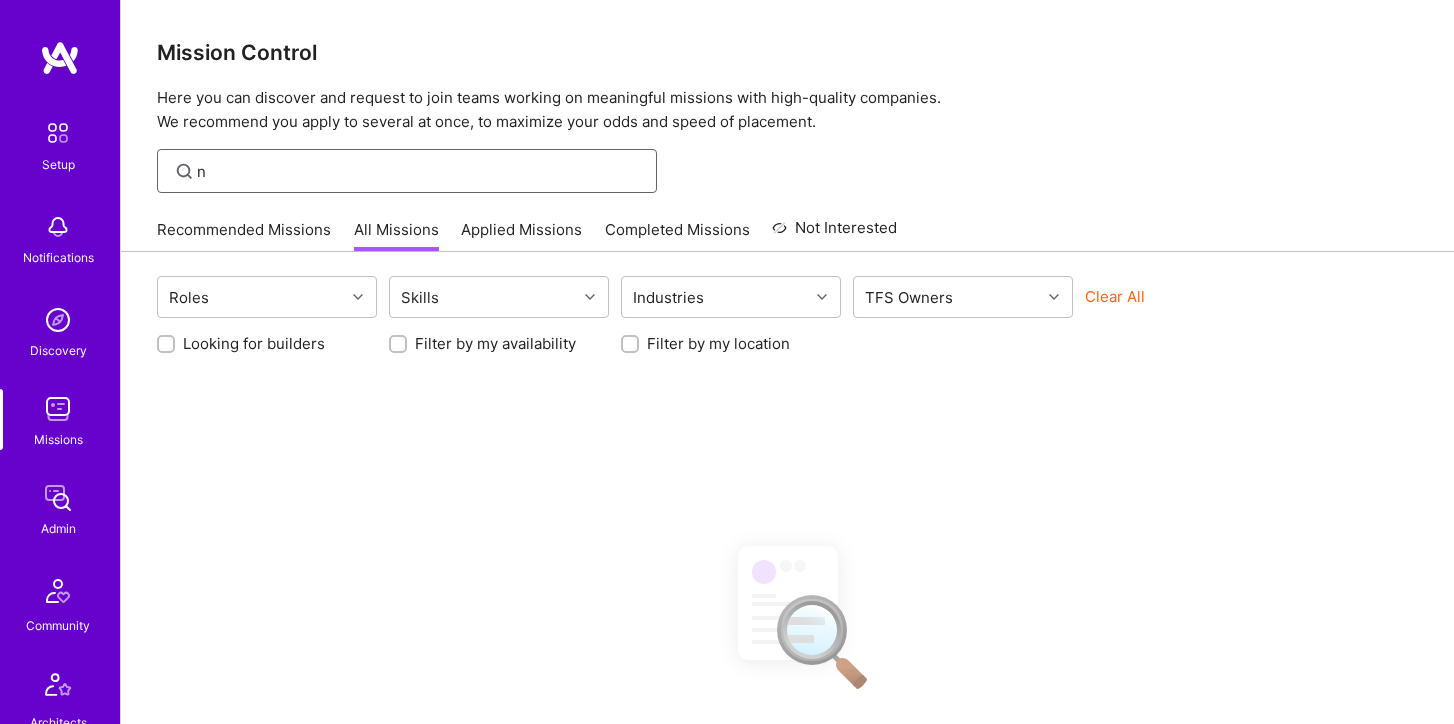 type 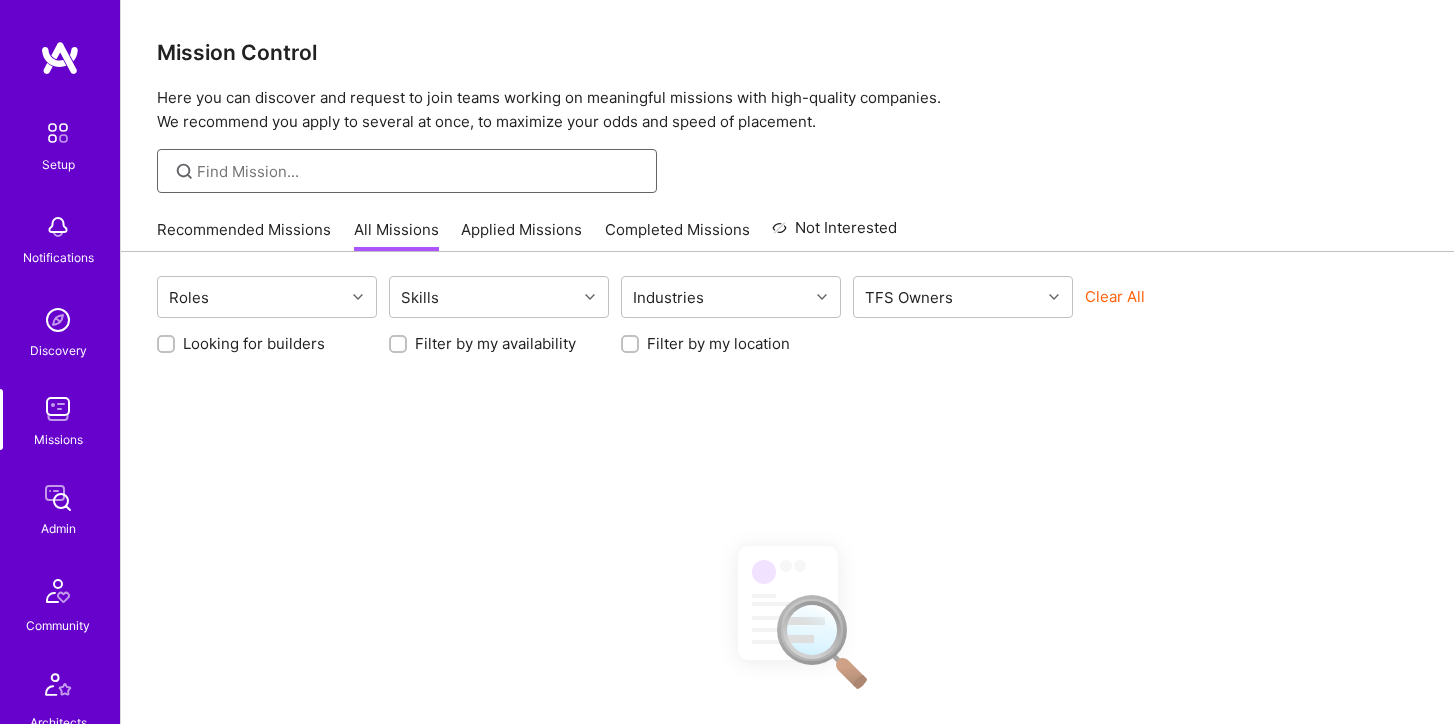 scroll, scrollTop: 627, scrollLeft: 0, axis: vertical 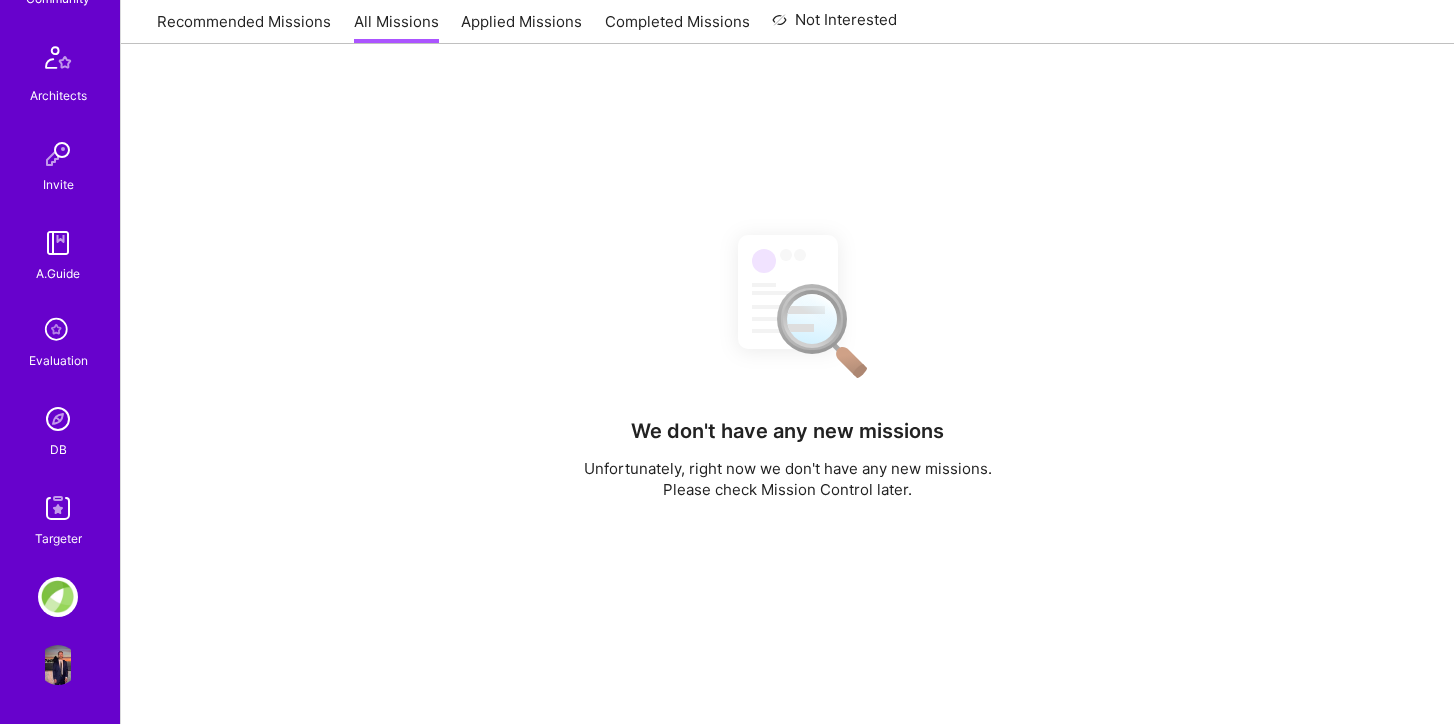 click at bounding box center (58, 508) 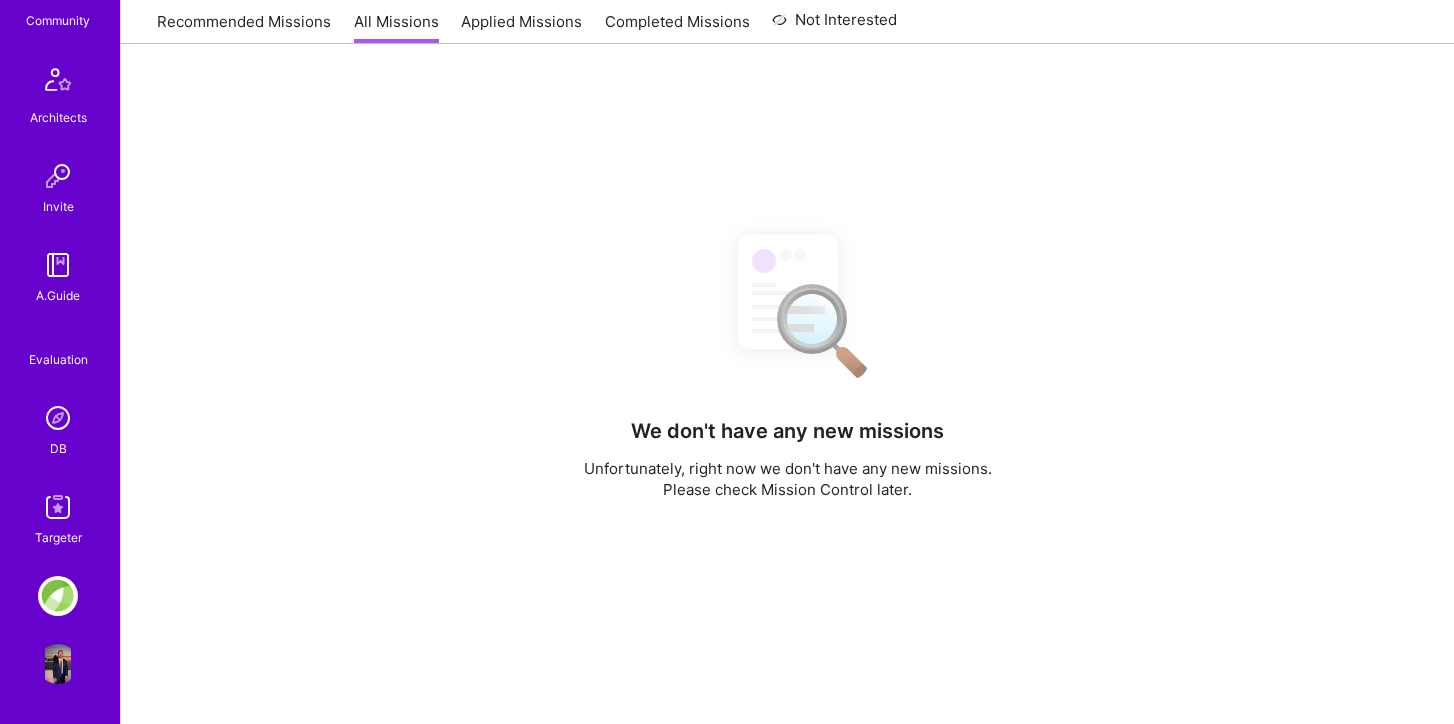 scroll, scrollTop: 0, scrollLeft: 0, axis: both 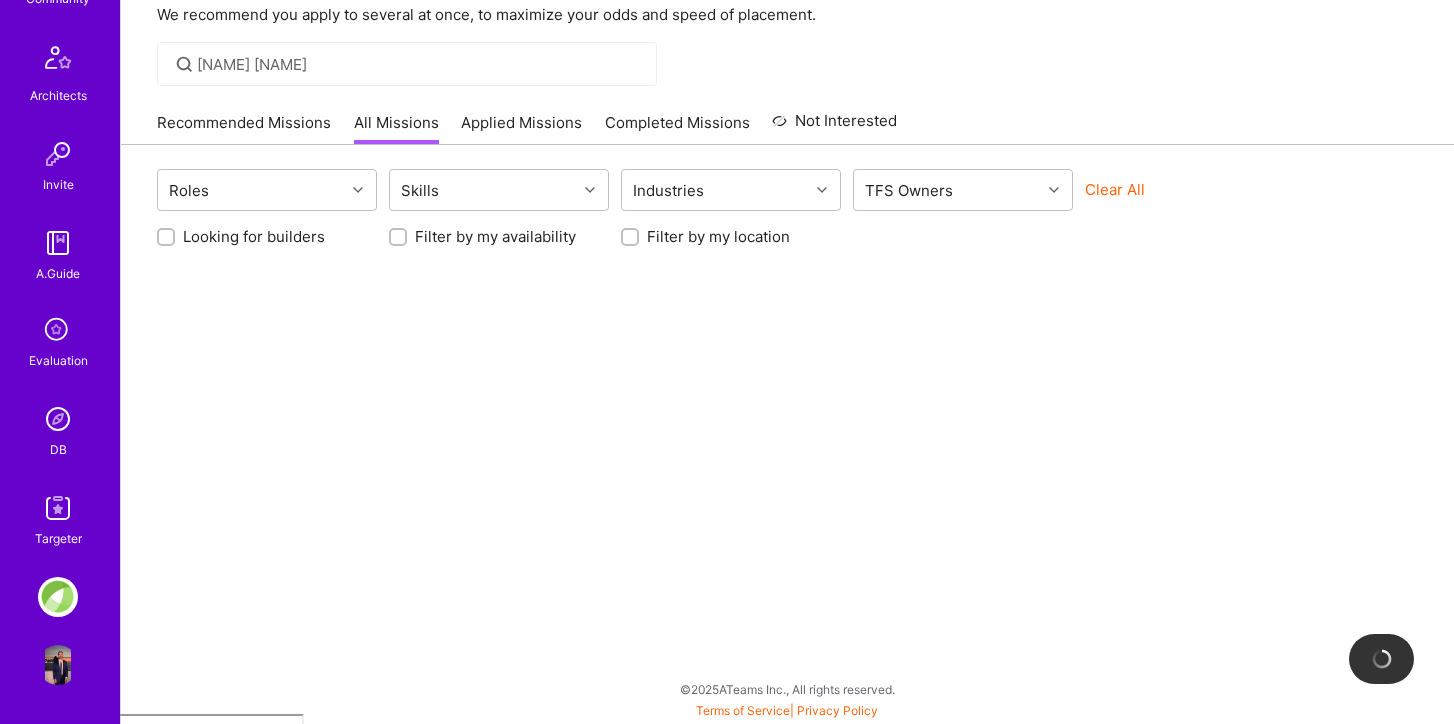 click at bounding box center [58, 419] 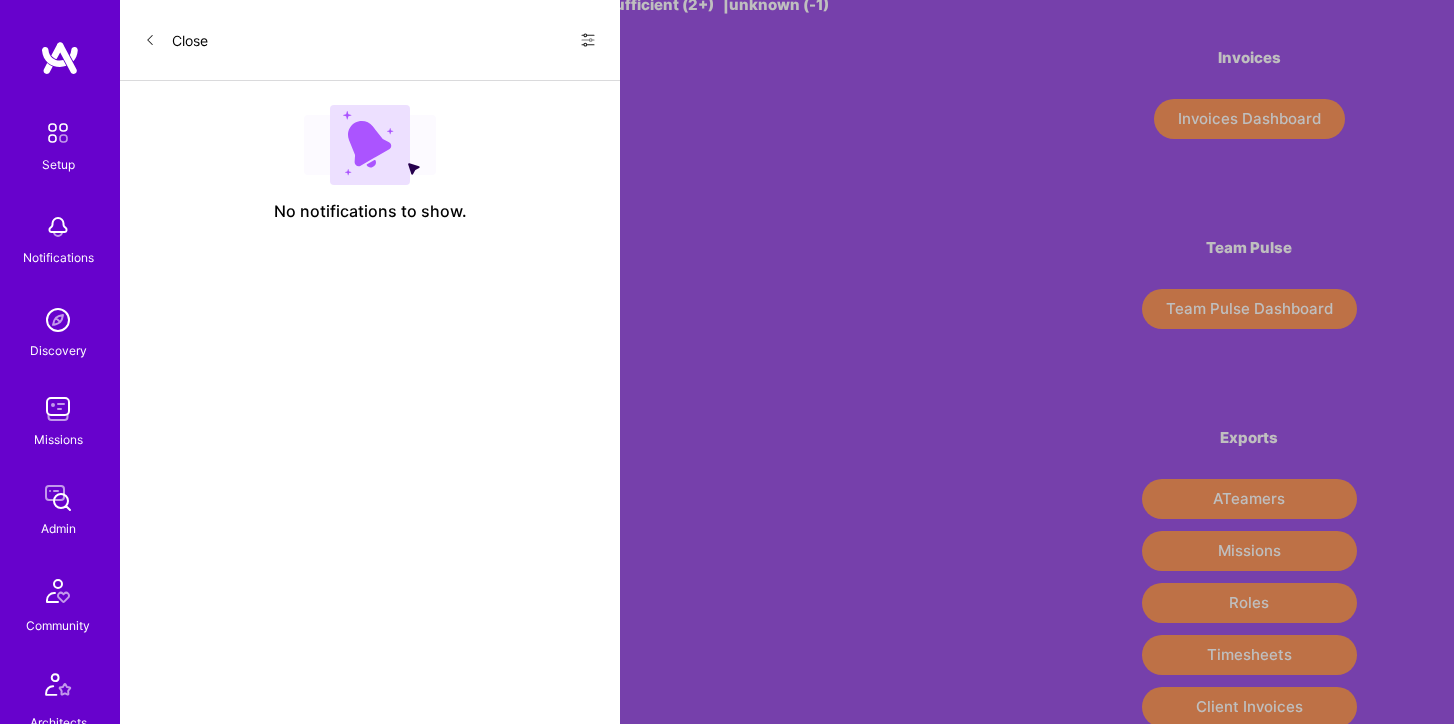 scroll, scrollTop: 0, scrollLeft: 0, axis: both 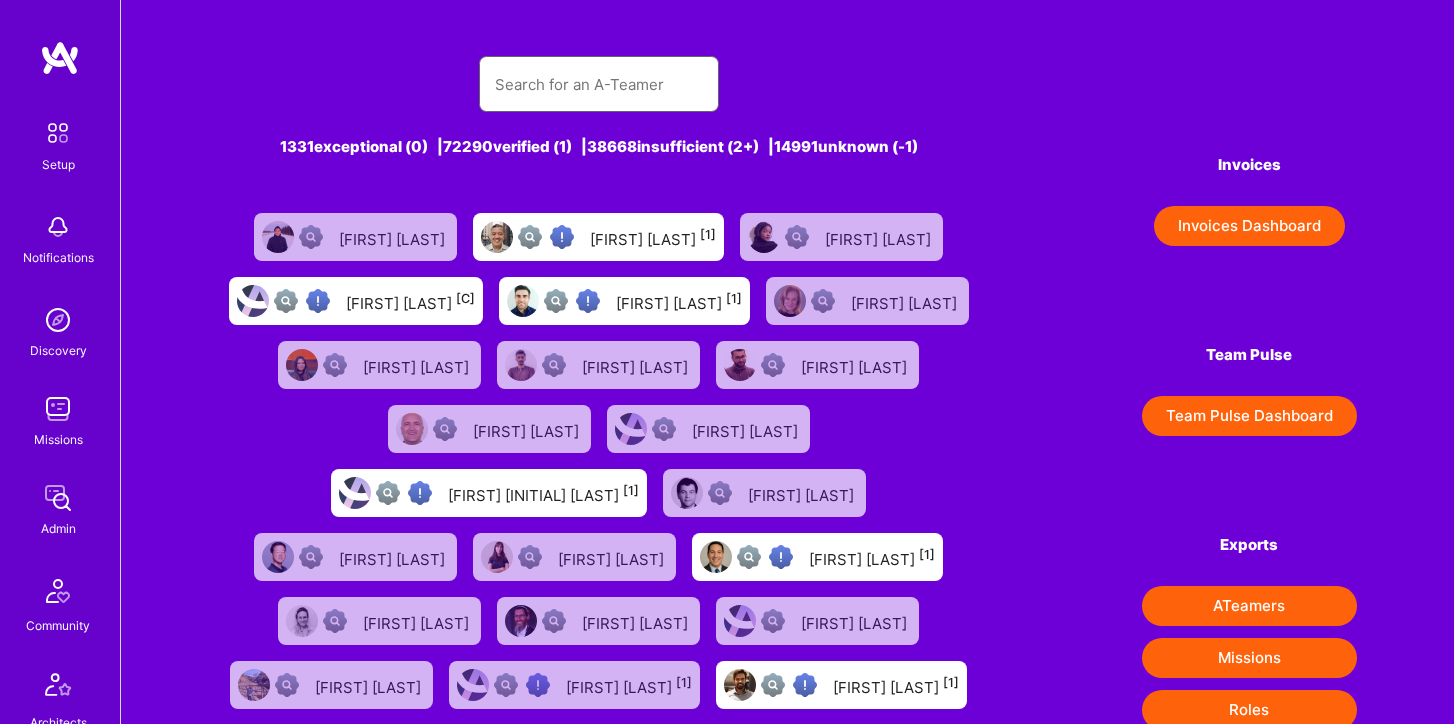 click at bounding box center (599, 84) 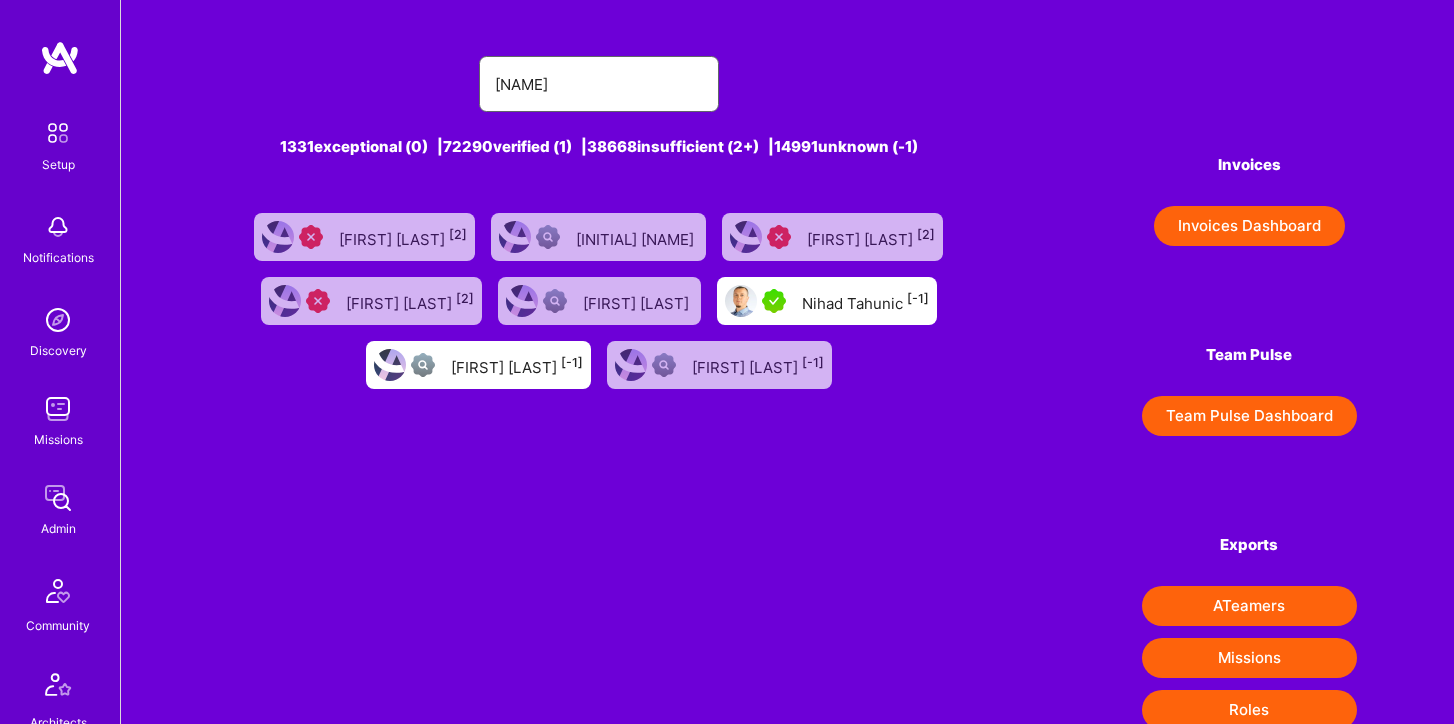 type on "[FIRST]" 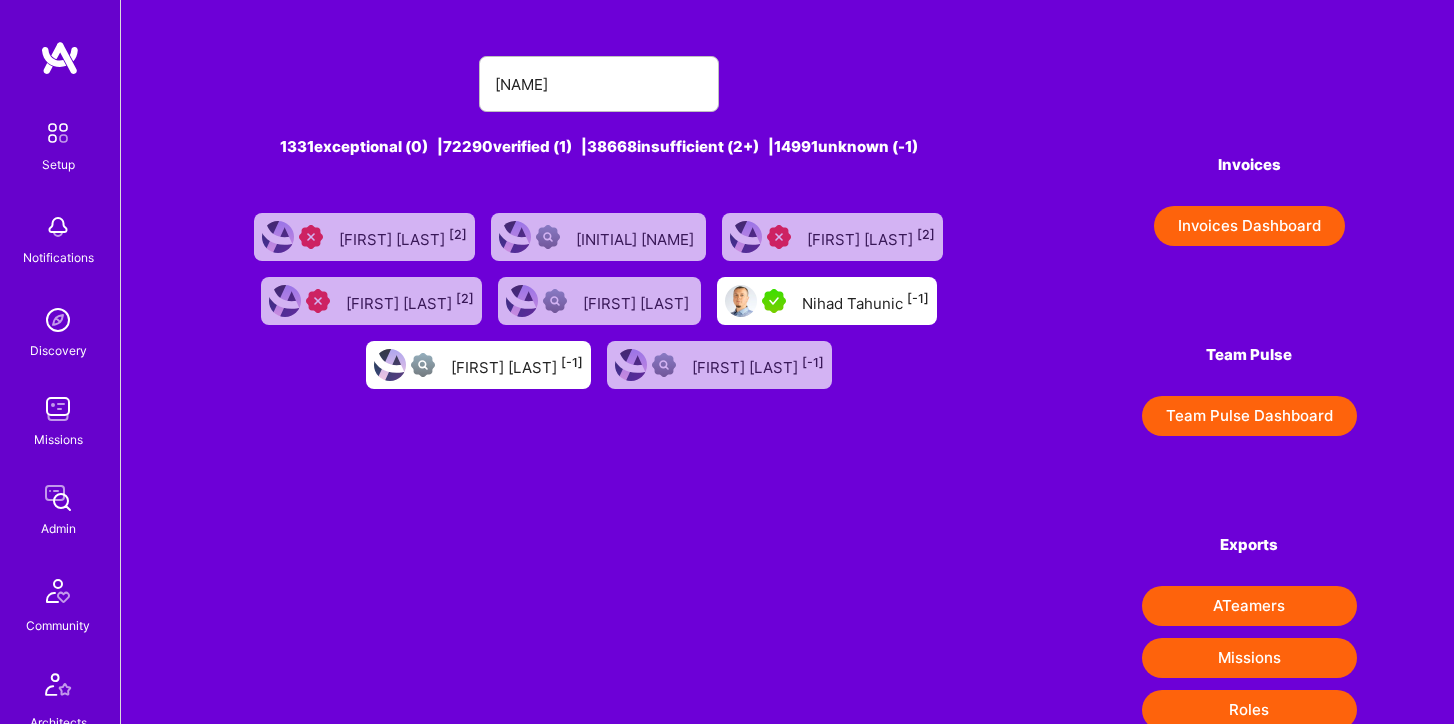 click on "[FIRST] [LAST]" at bounding box center (827, 301) 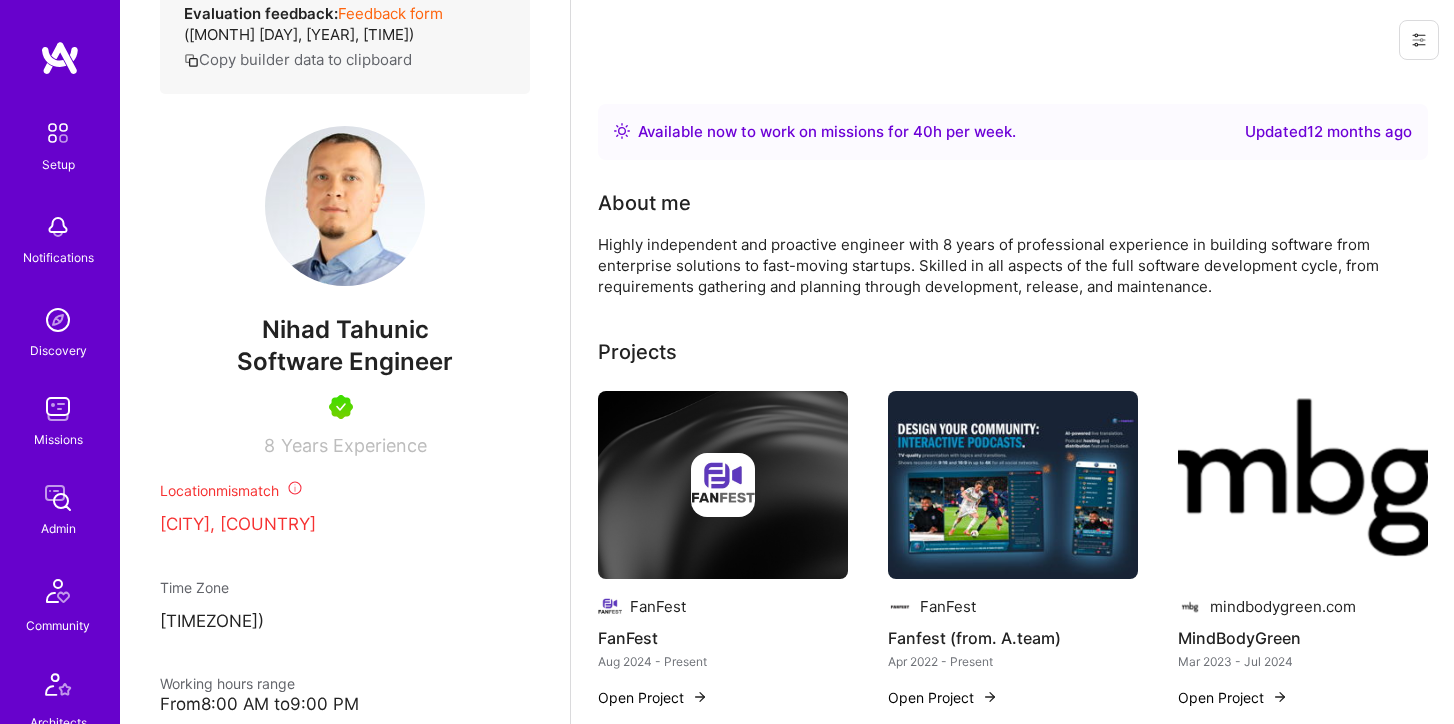 scroll, scrollTop: 288, scrollLeft: 0, axis: vertical 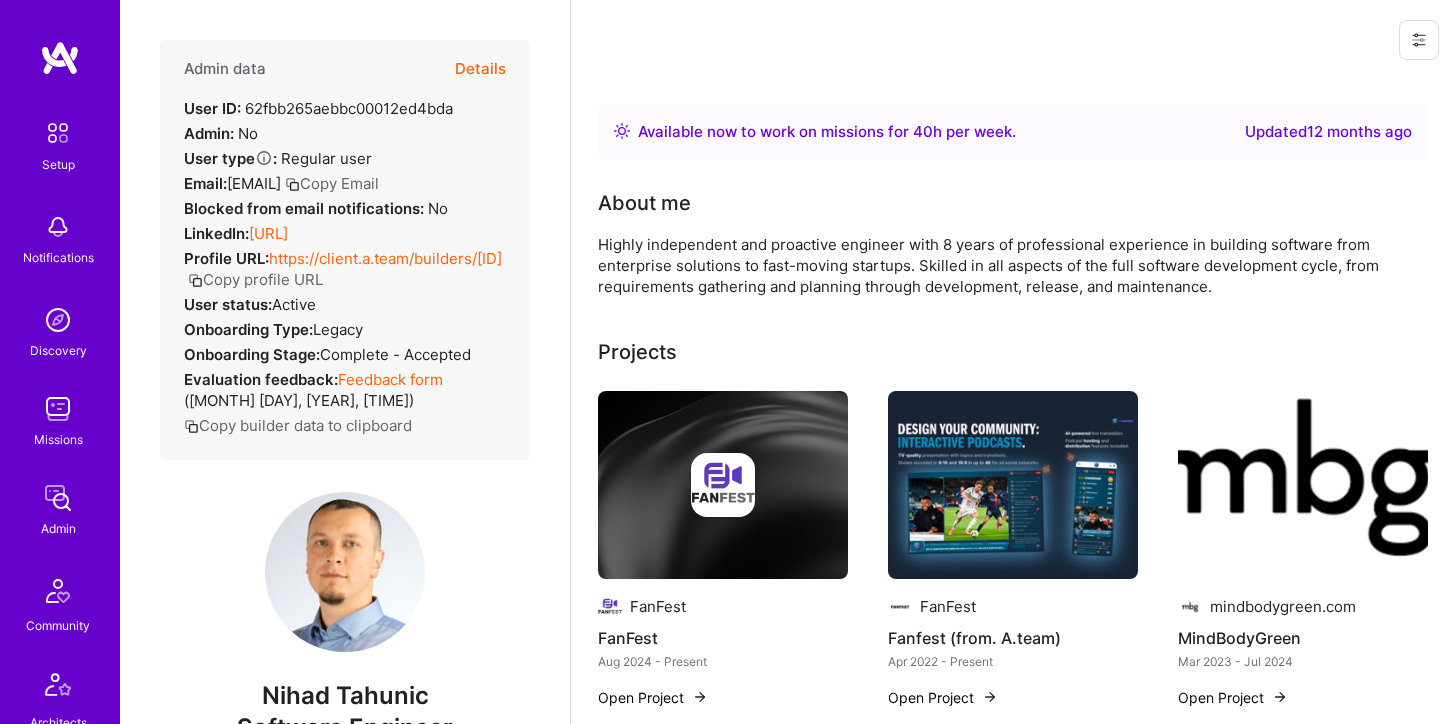 click on "Details" at bounding box center (480, 69) 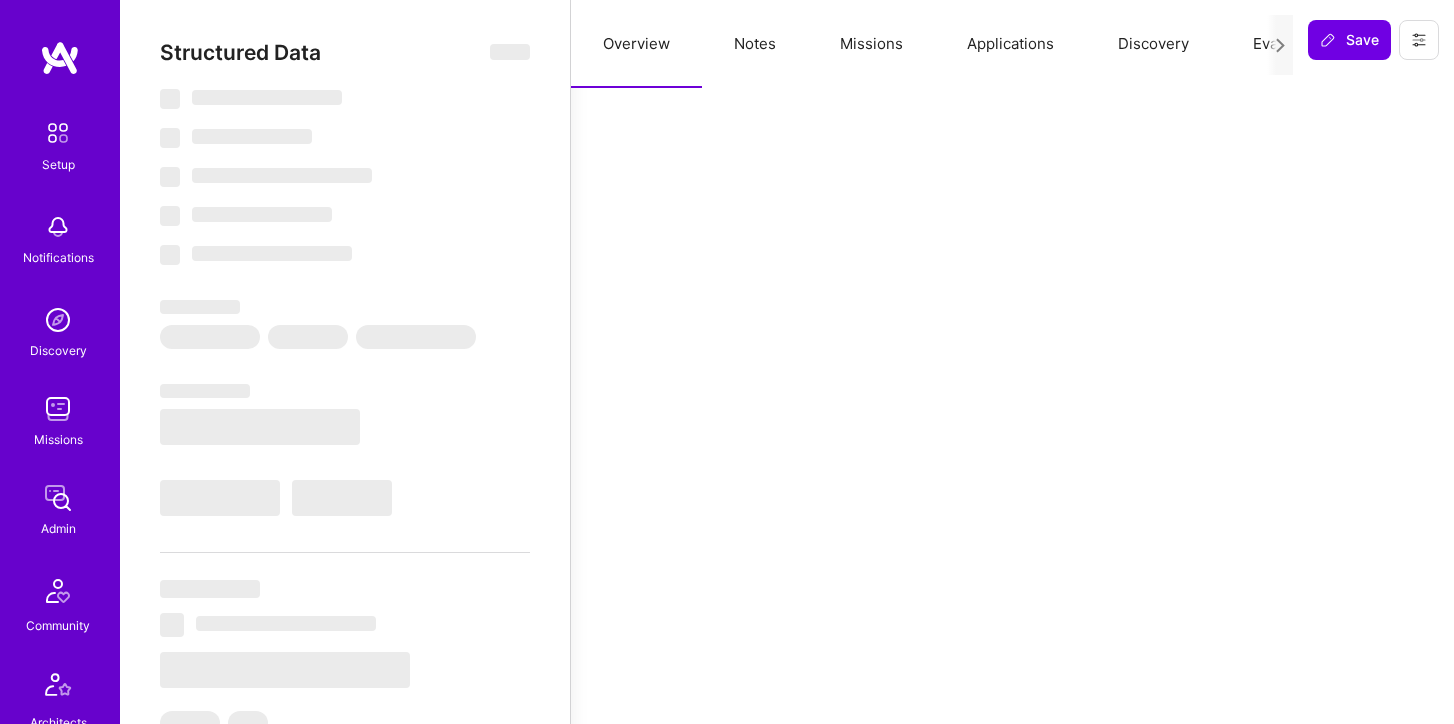 select on "Right Now" 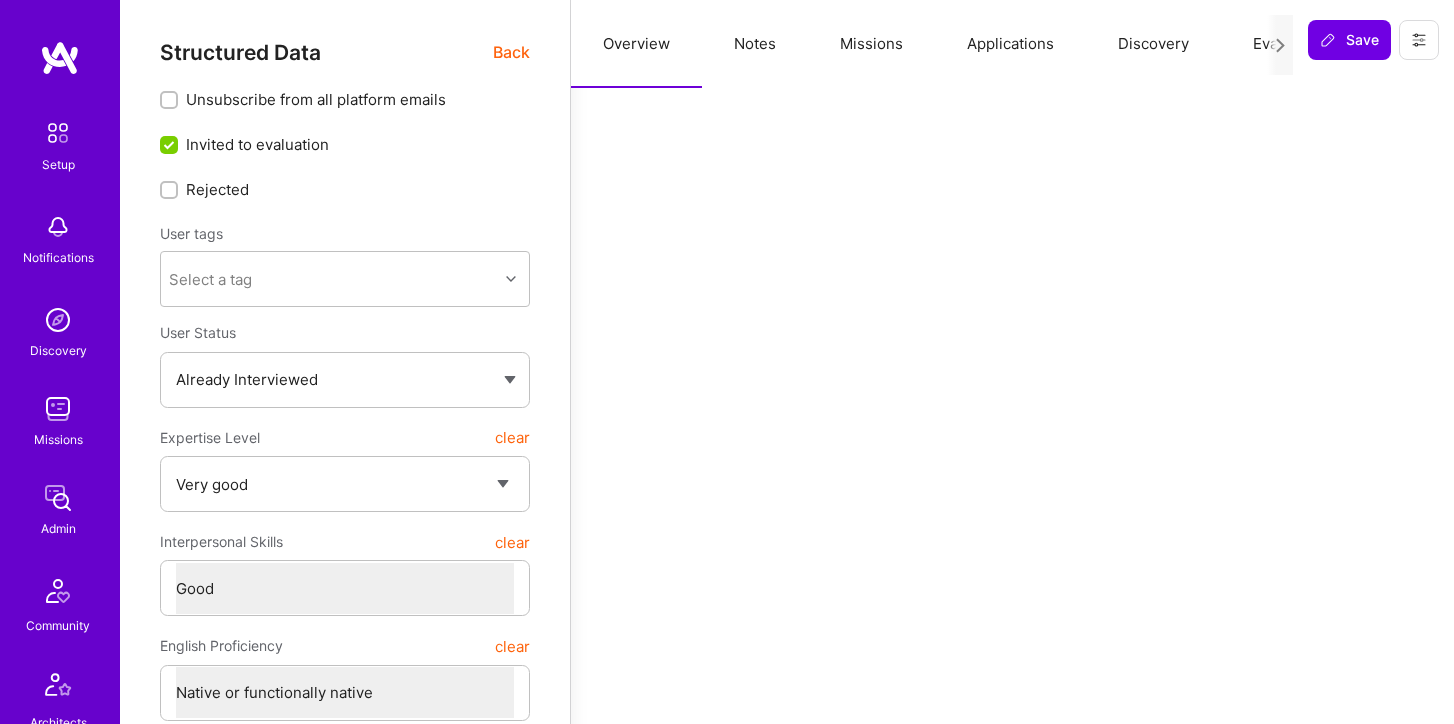 click on "Back" at bounding box center [511, 52] 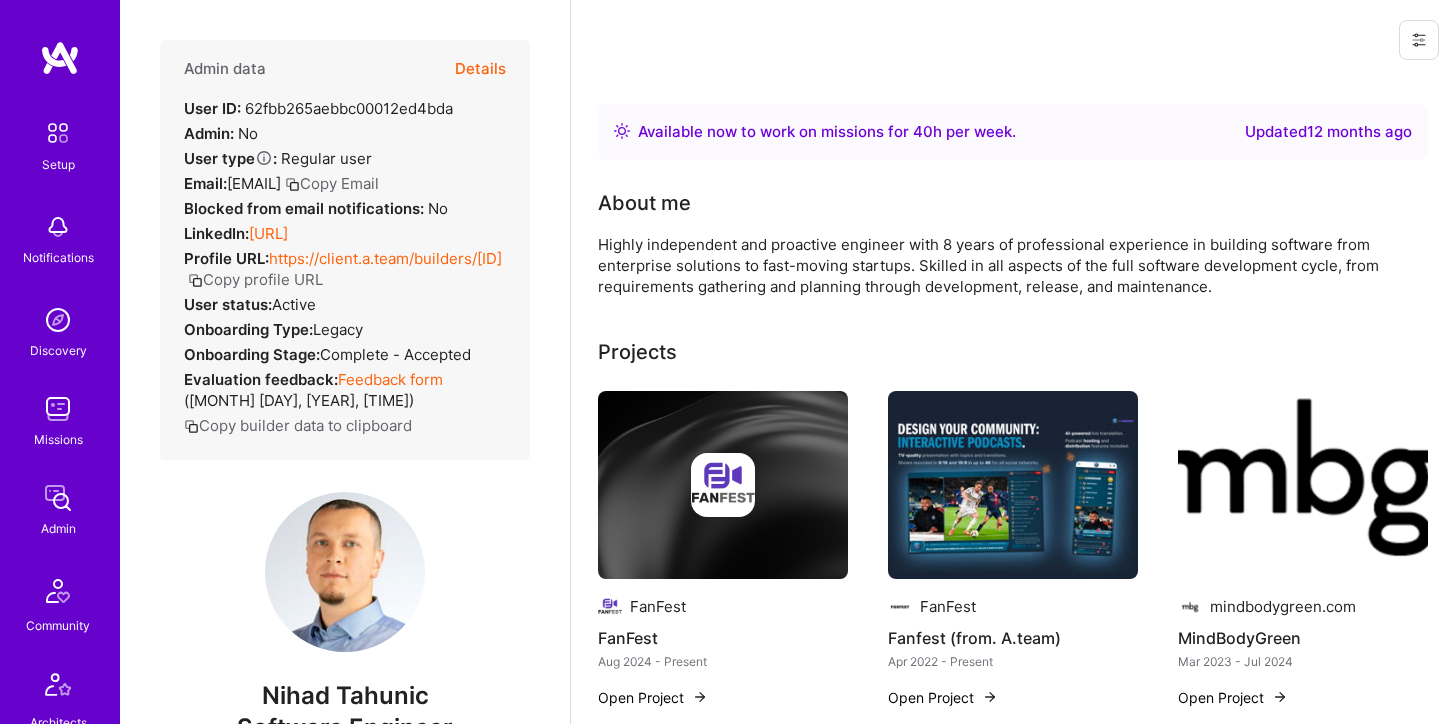 drag, startPoint x: 528, startPoint y: 74, endPoint x: 520, endPoint y: 59, distance: 17 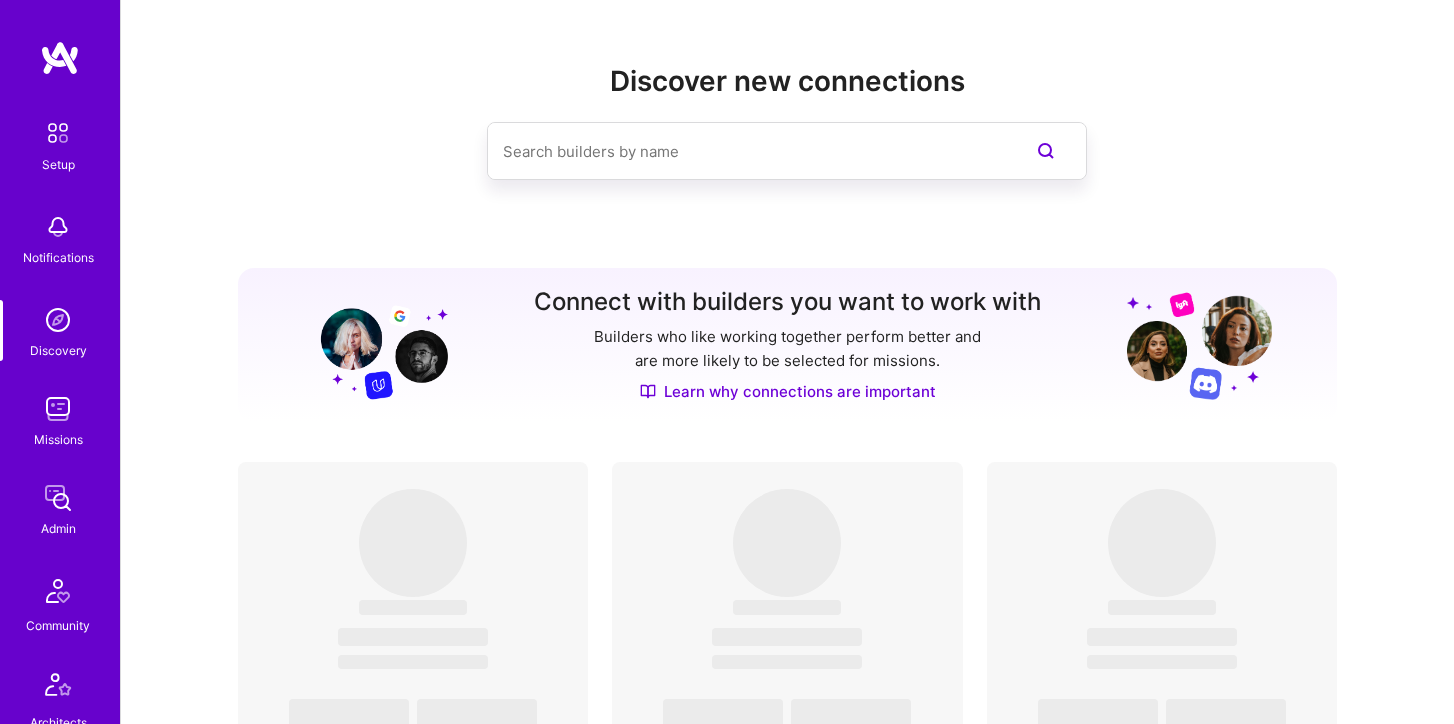 click at bounding box center (58, 320) 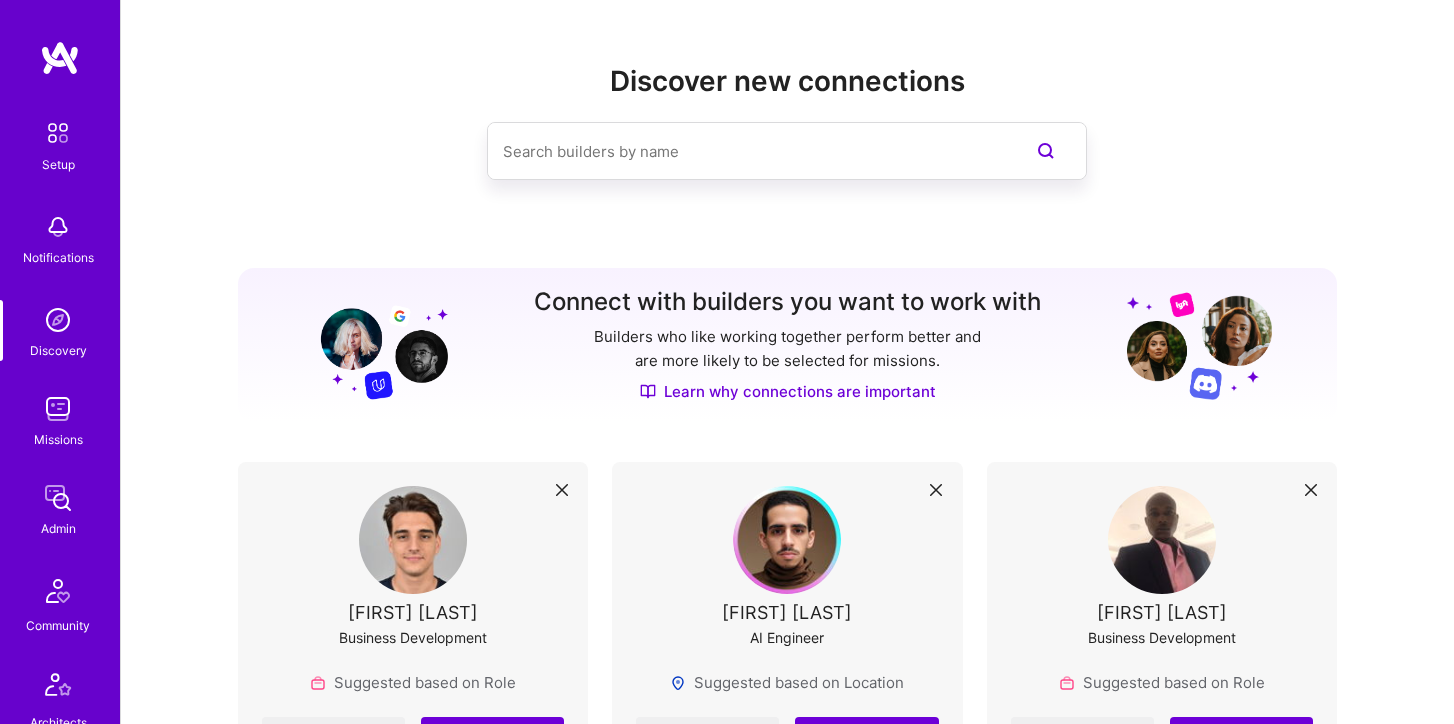 click at bounding box center [58, 498] 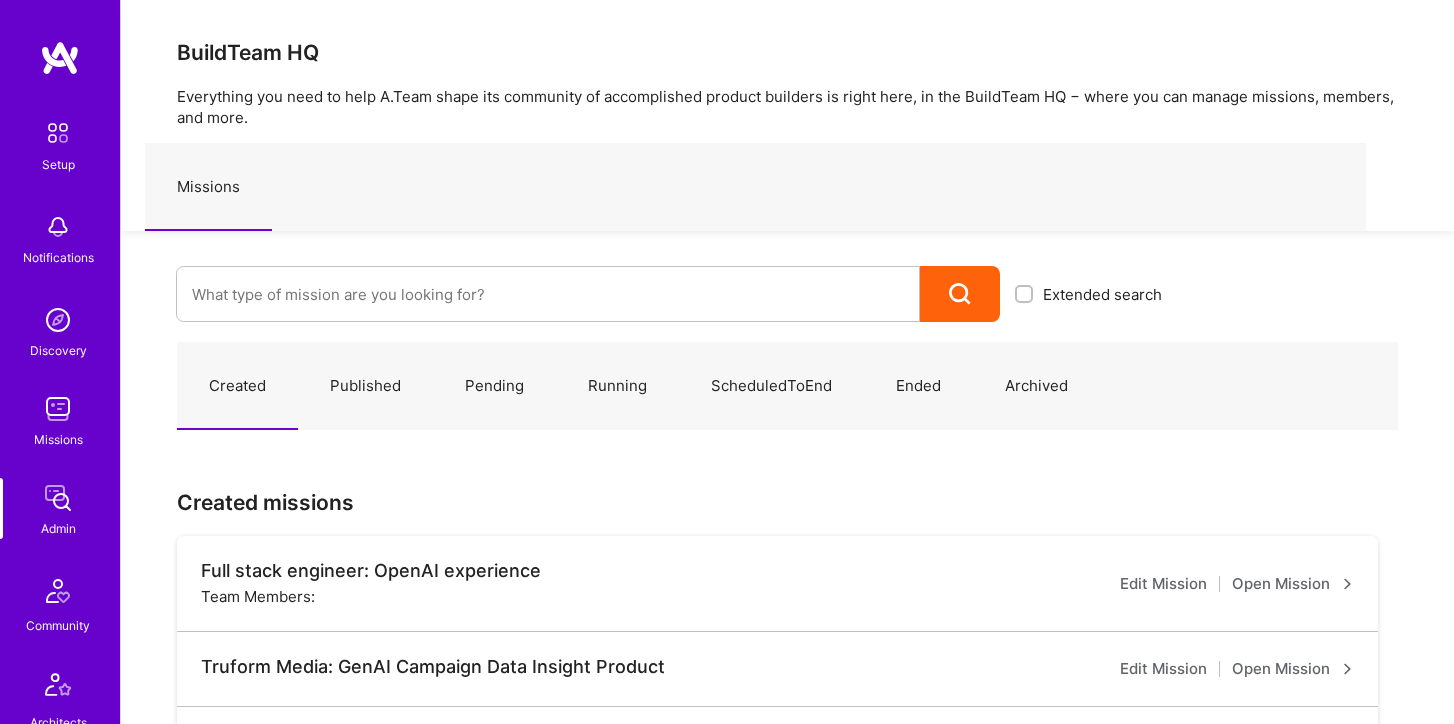 click at bounding box center (58, 320) 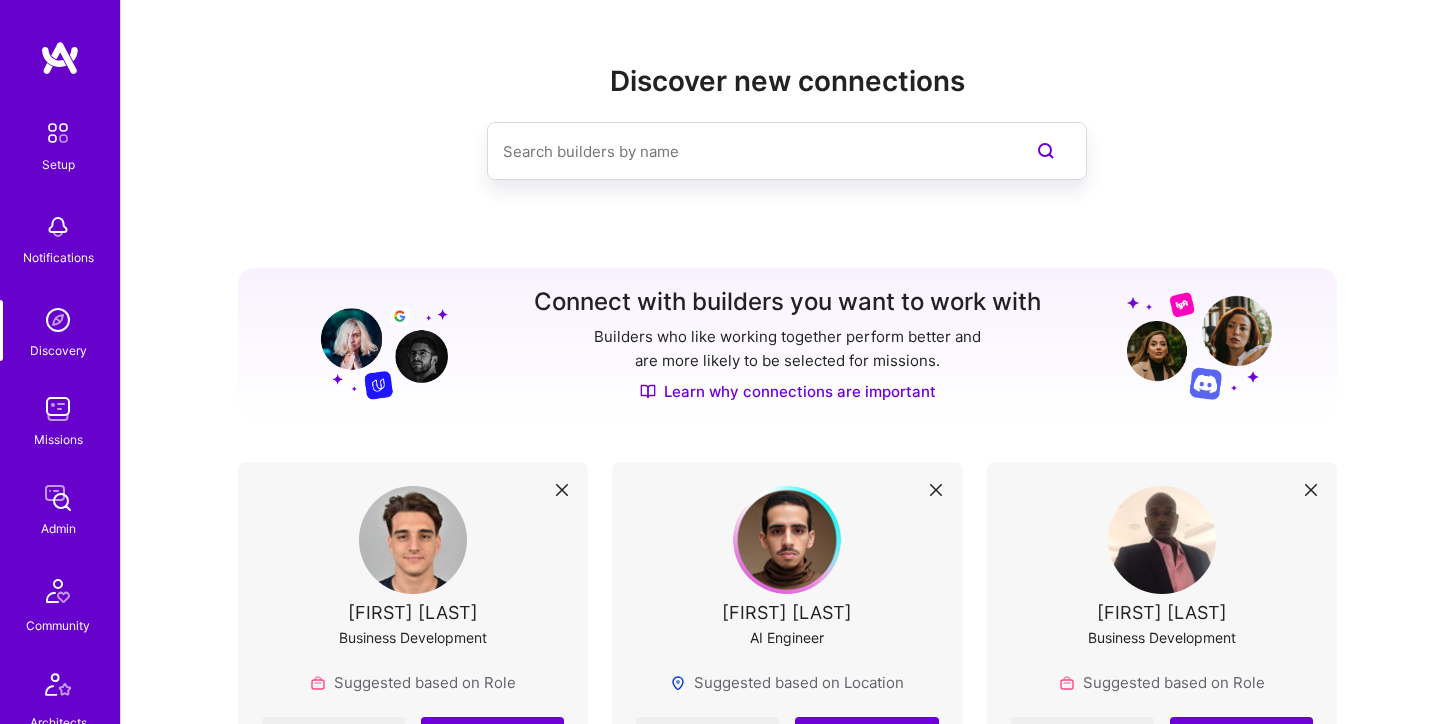 click at bounding box center (58, 320) 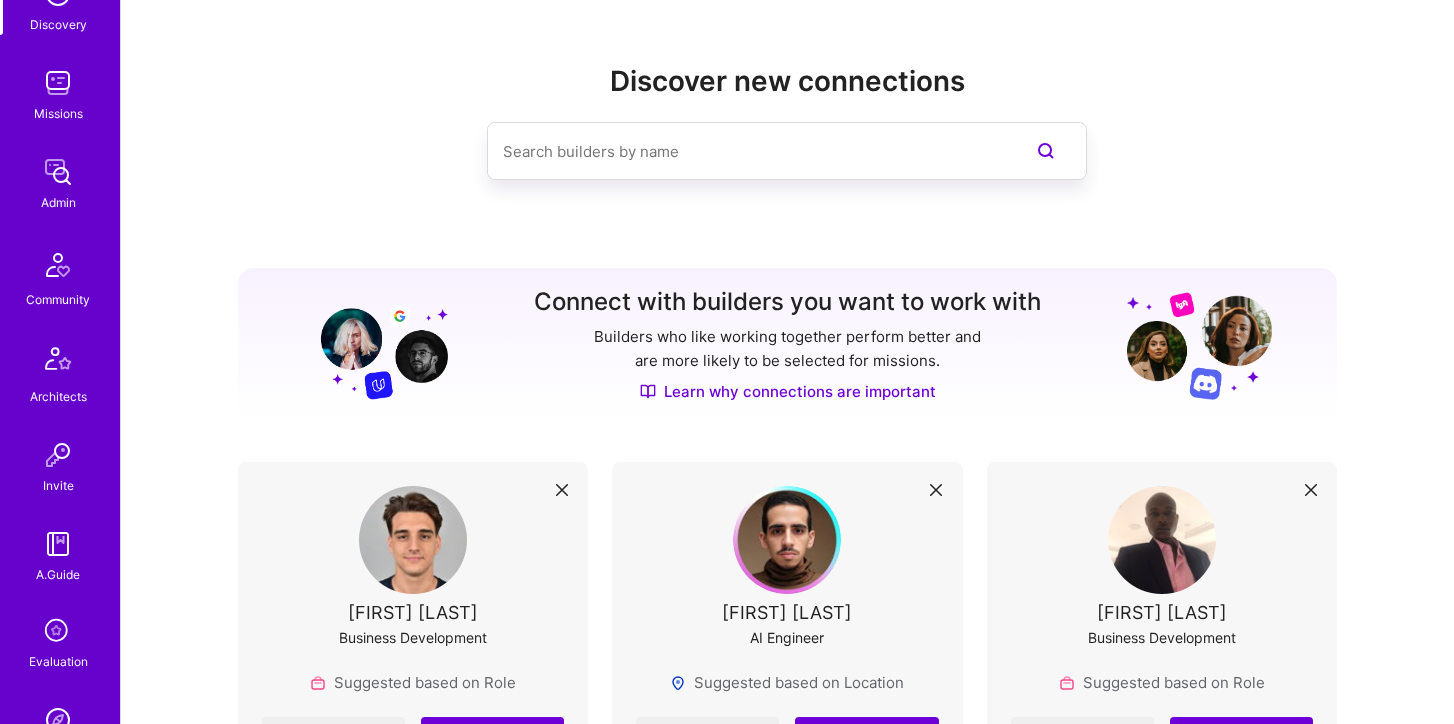 scroll, scrollTop: 627, scrollLeft: 0, axis: vertical 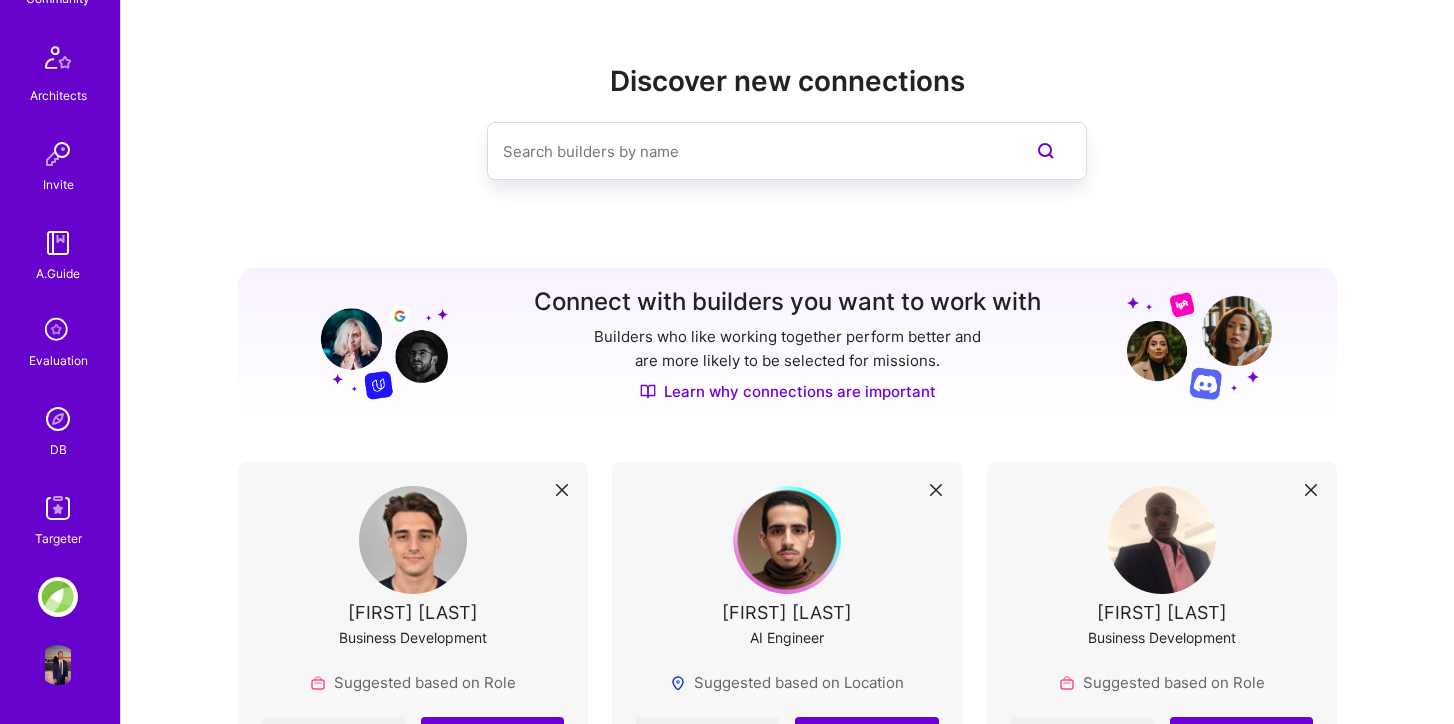 click at bounding box center [58, 665] 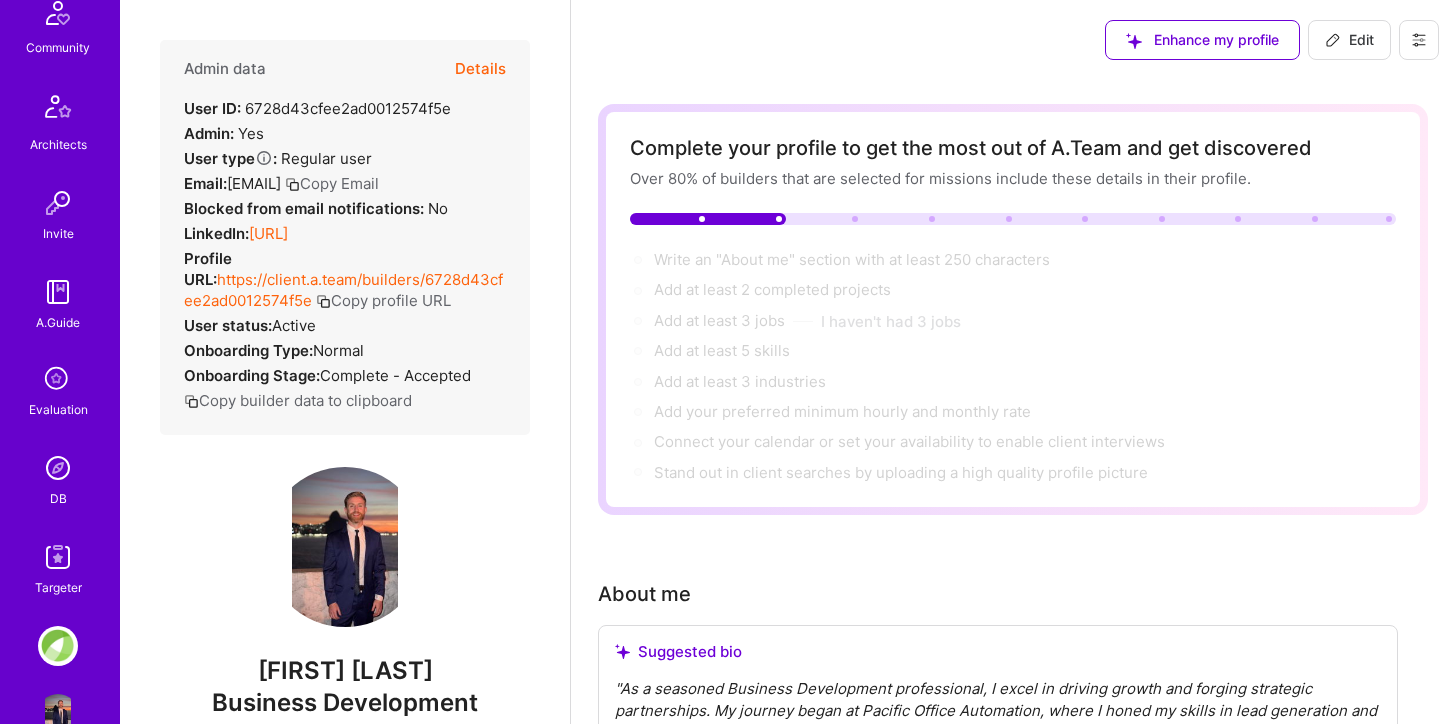 scroll, scrollTop: 627, scrollLeft: 0, axis: vertical 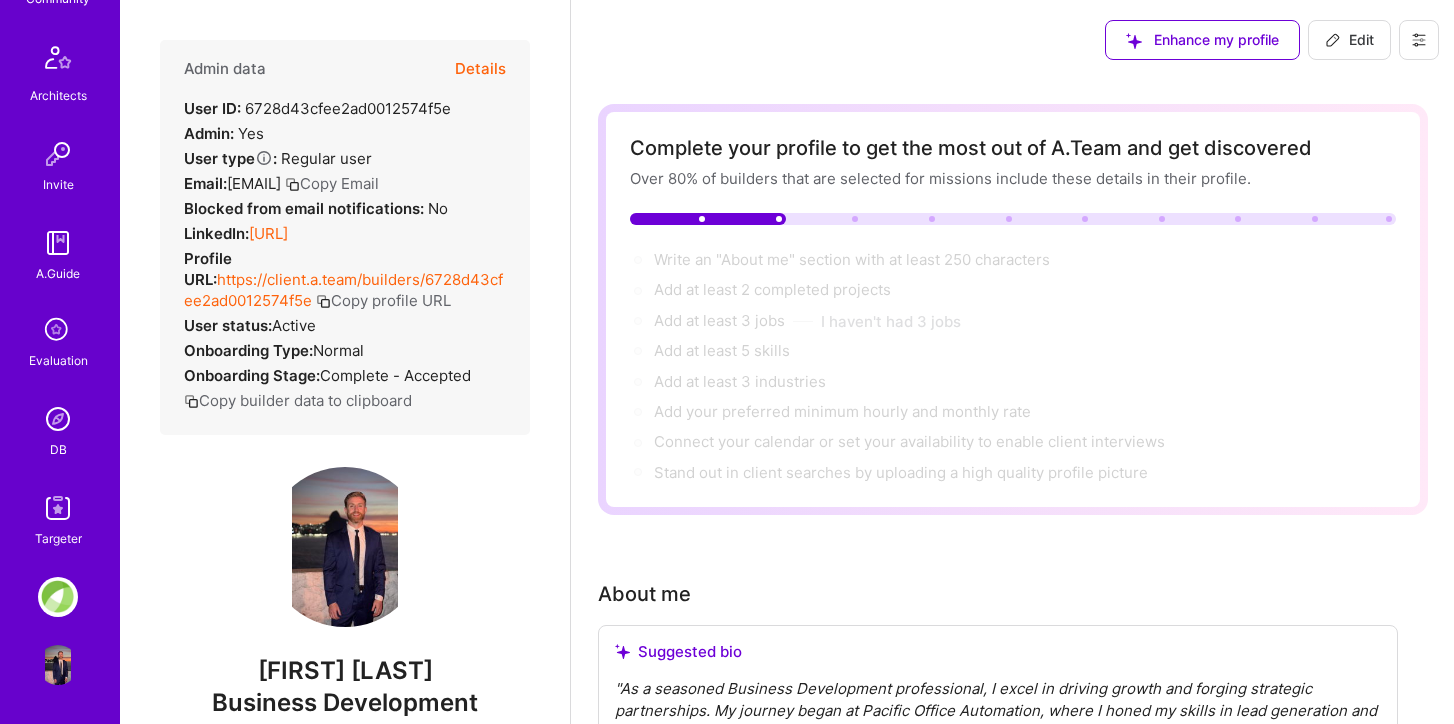 click at bounding box center (58, 508) 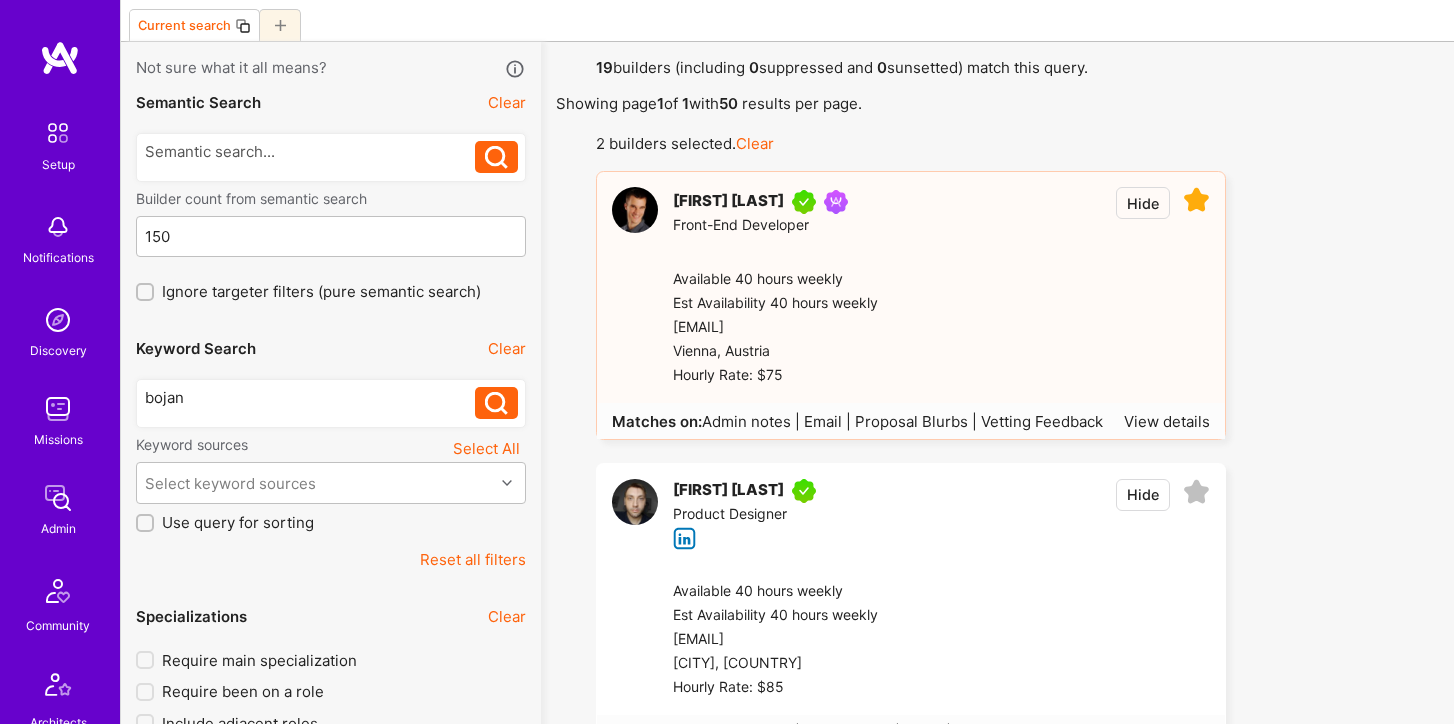 scroll, scrollTop: 93, scrollLeft: 0, axis: vertical 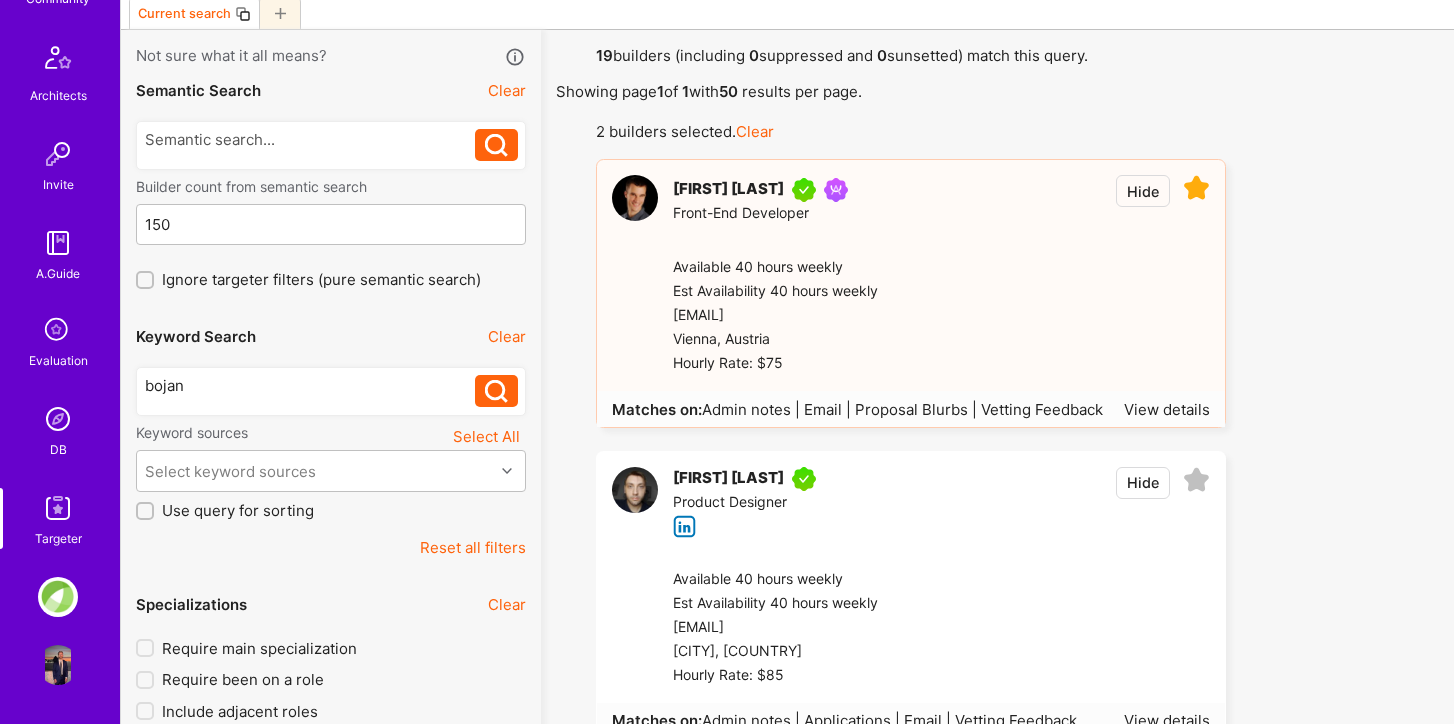click at bounding box center [58, 419] 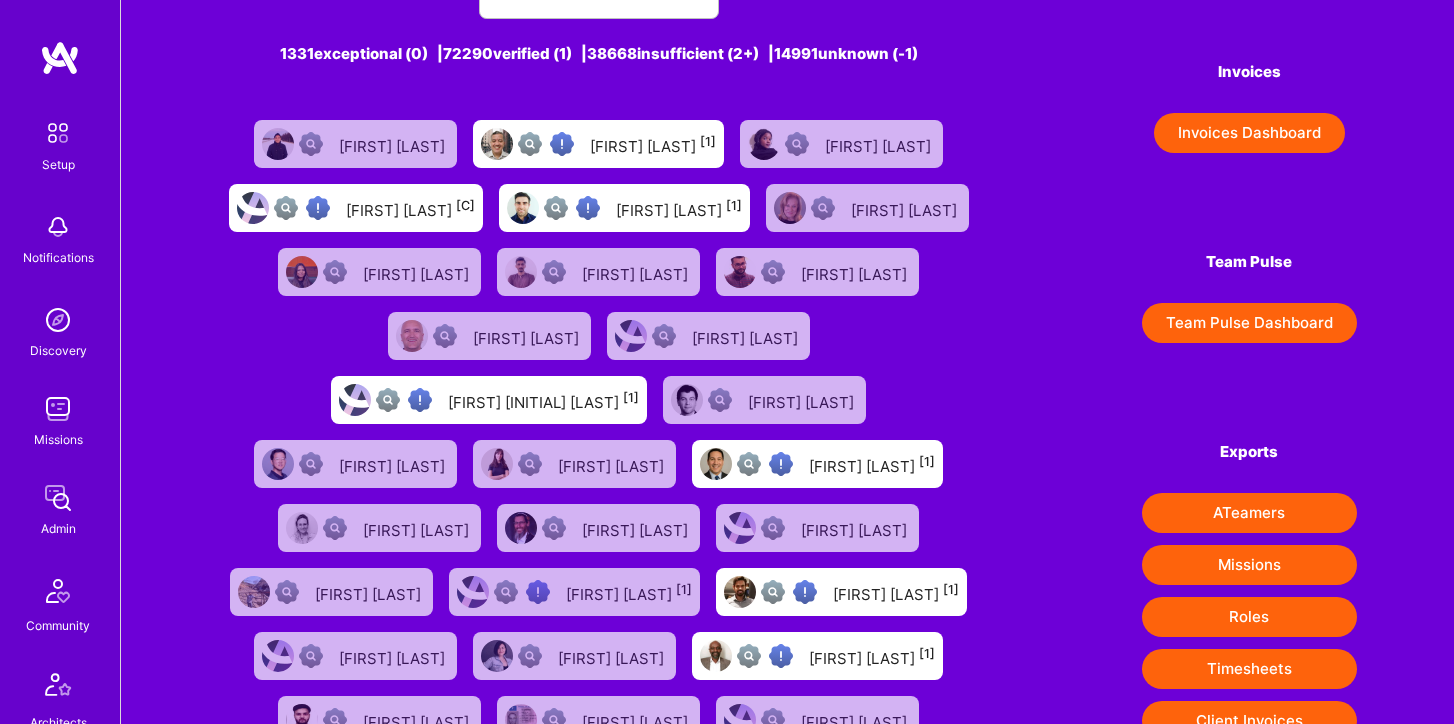 scroll, scrollTop: 0, scrollLeft: 0, axis: both 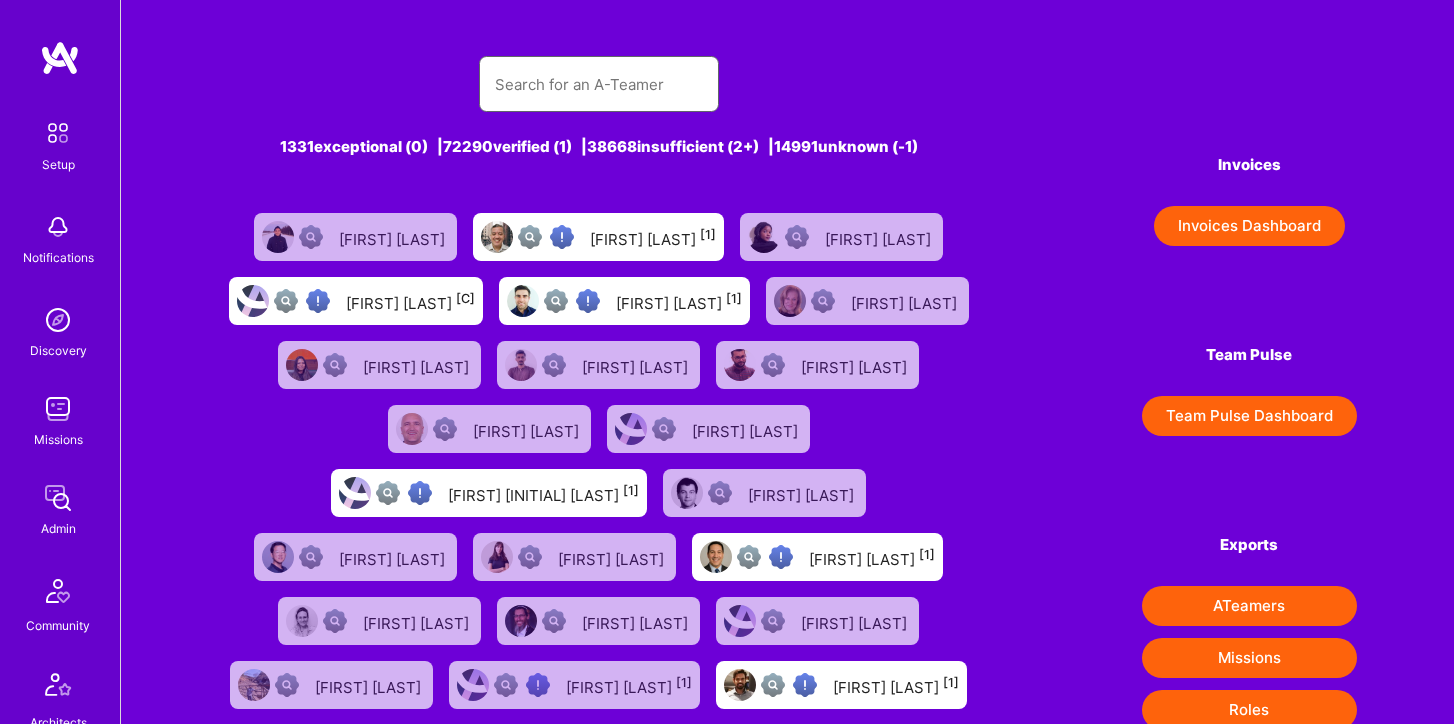 click at bounding box center [599, 84] 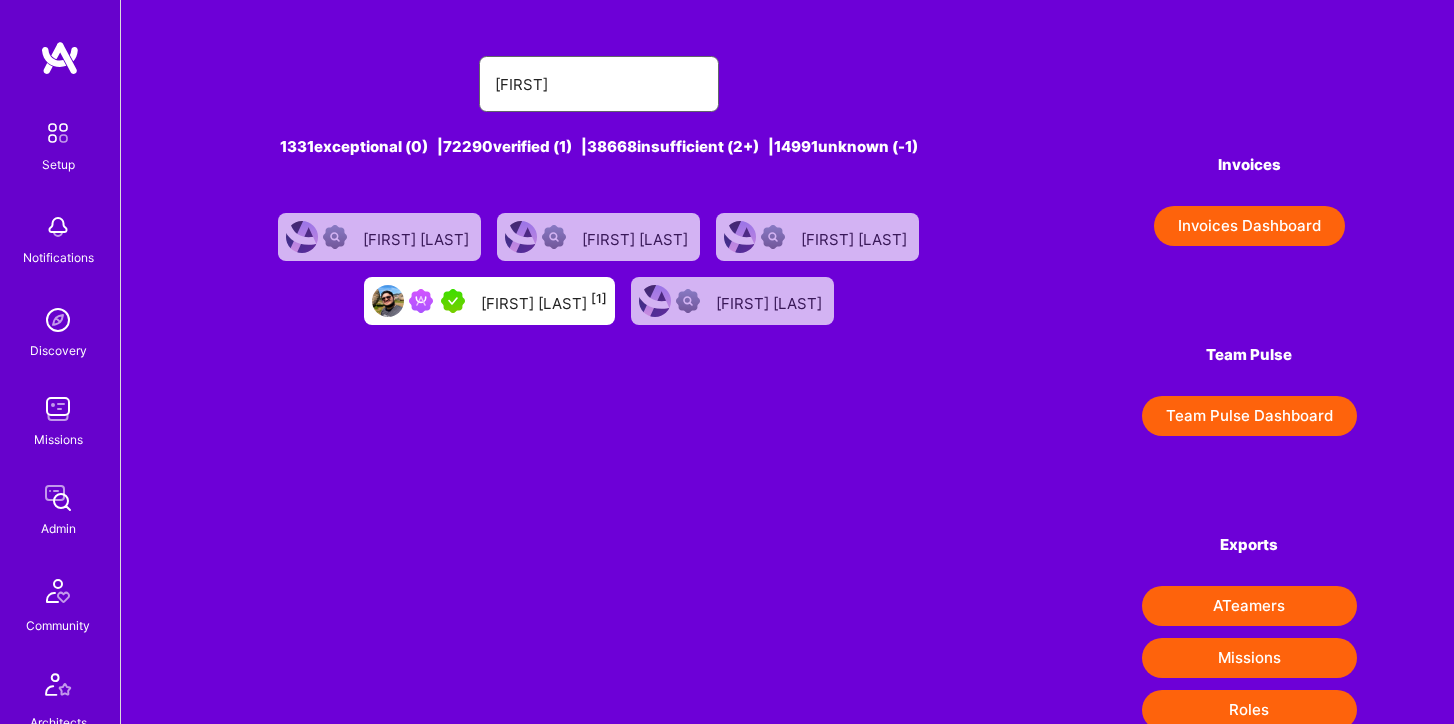 type on "[FIRST]" 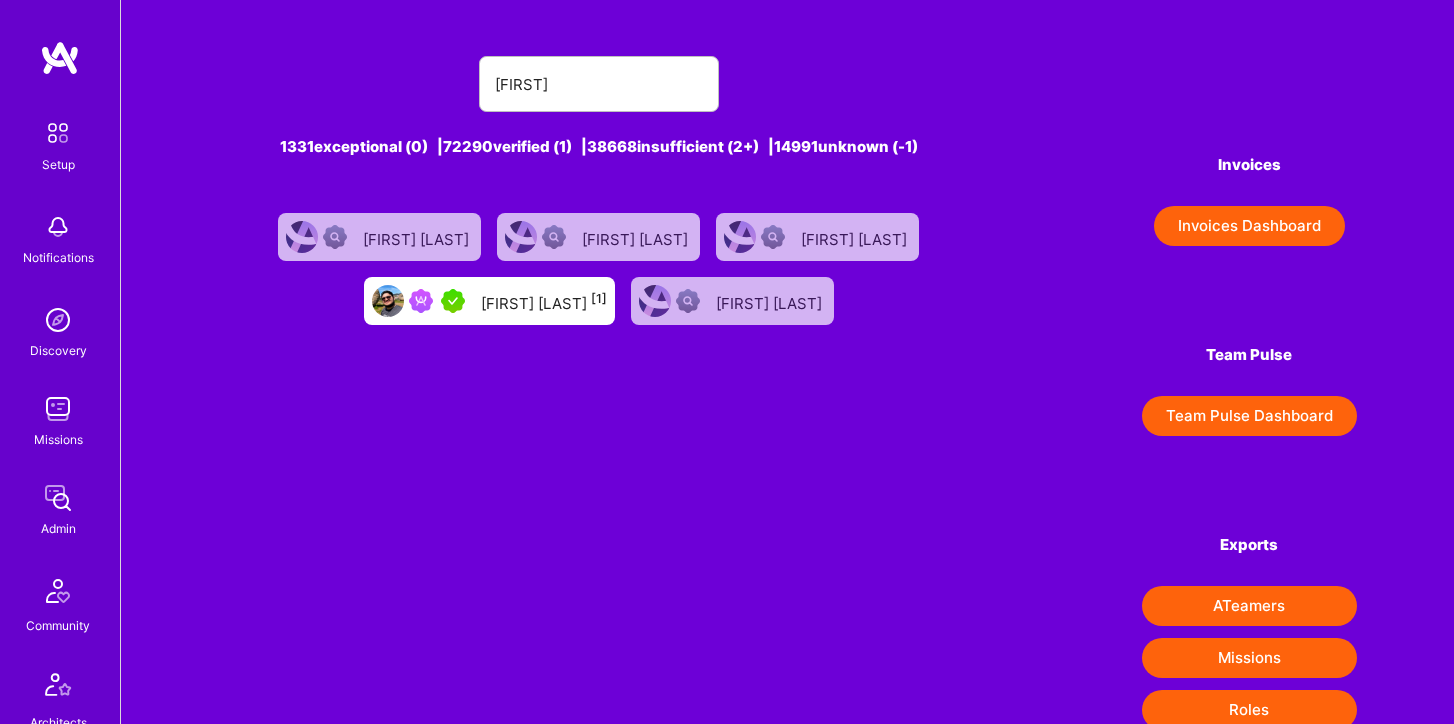 click on "[FIRST] [LAST] [NUMBER]" at bounding box center [544, 301] 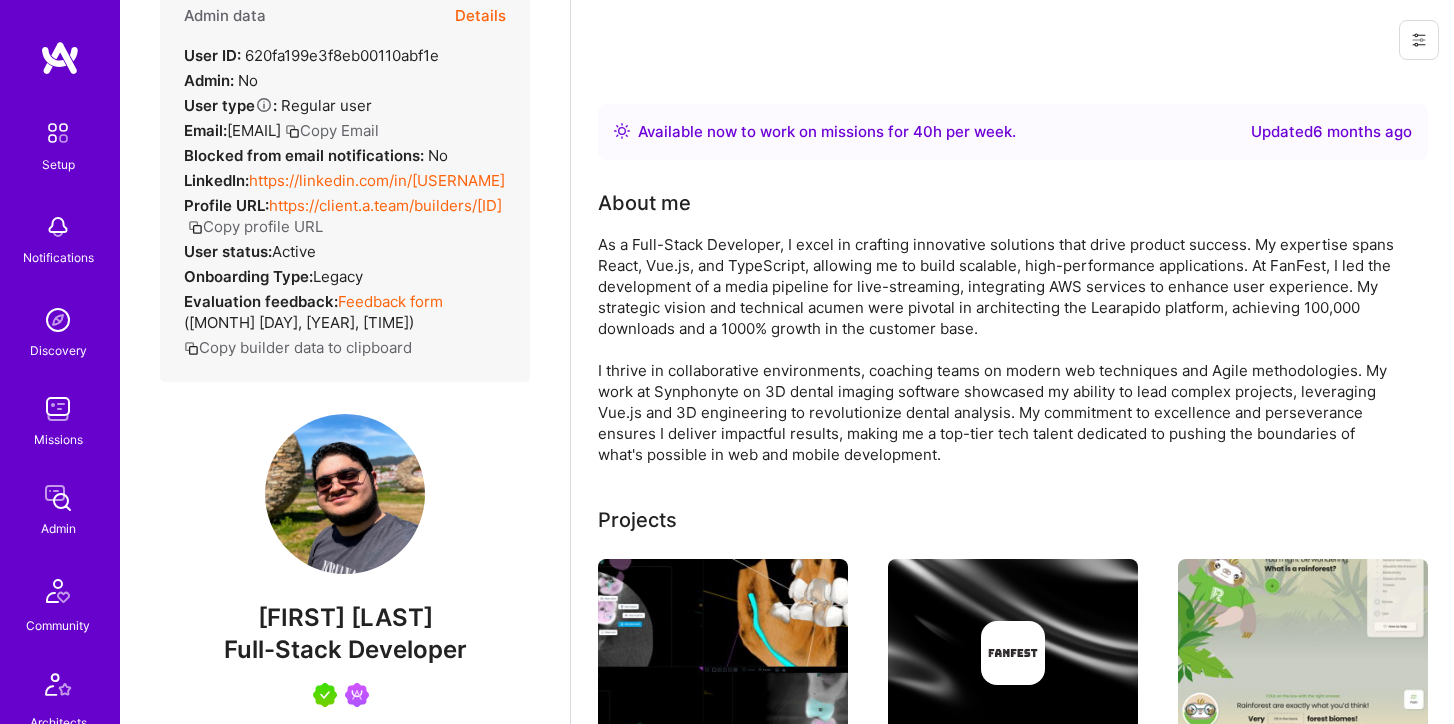 scroll, scrollTop: 0, scrollLeft: 0, axis: both 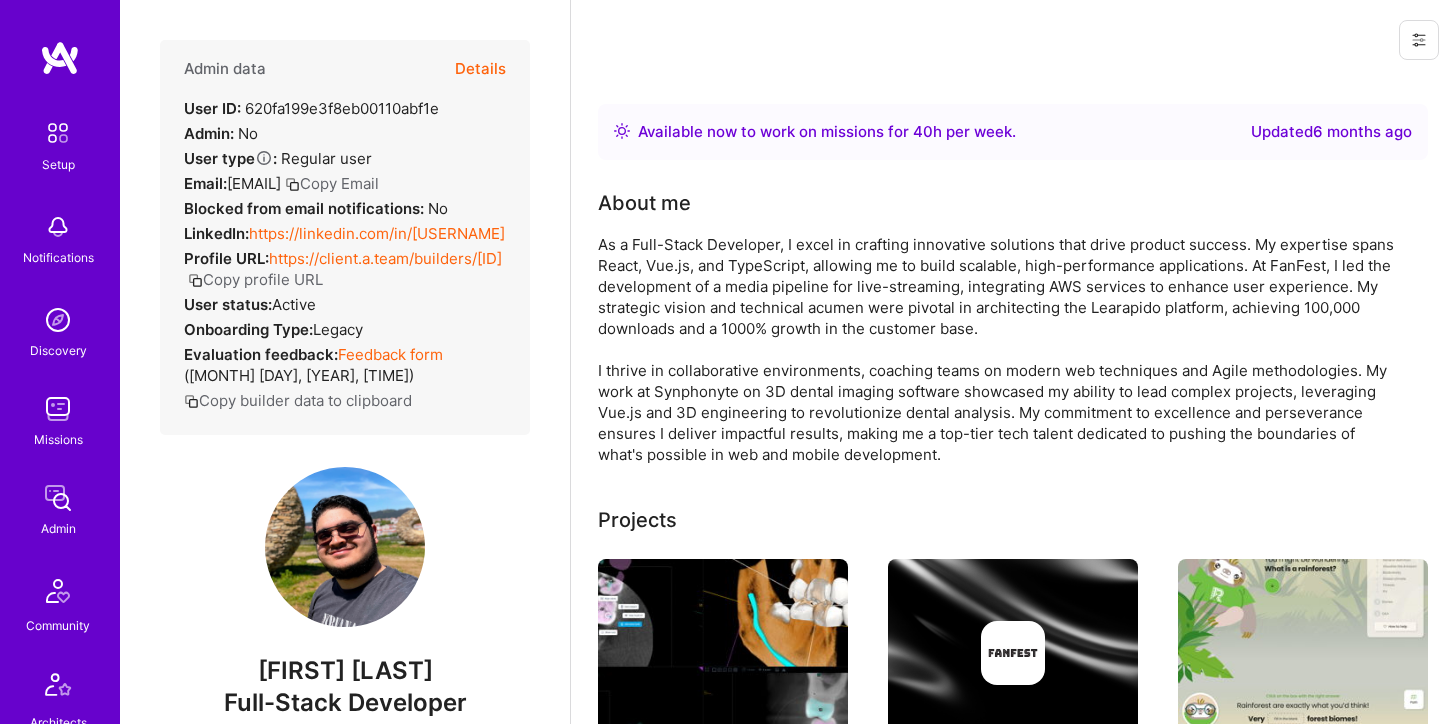 click on "https://[DOMAIN].com/in/[USERNAME]" at bounding box center [377, 233] 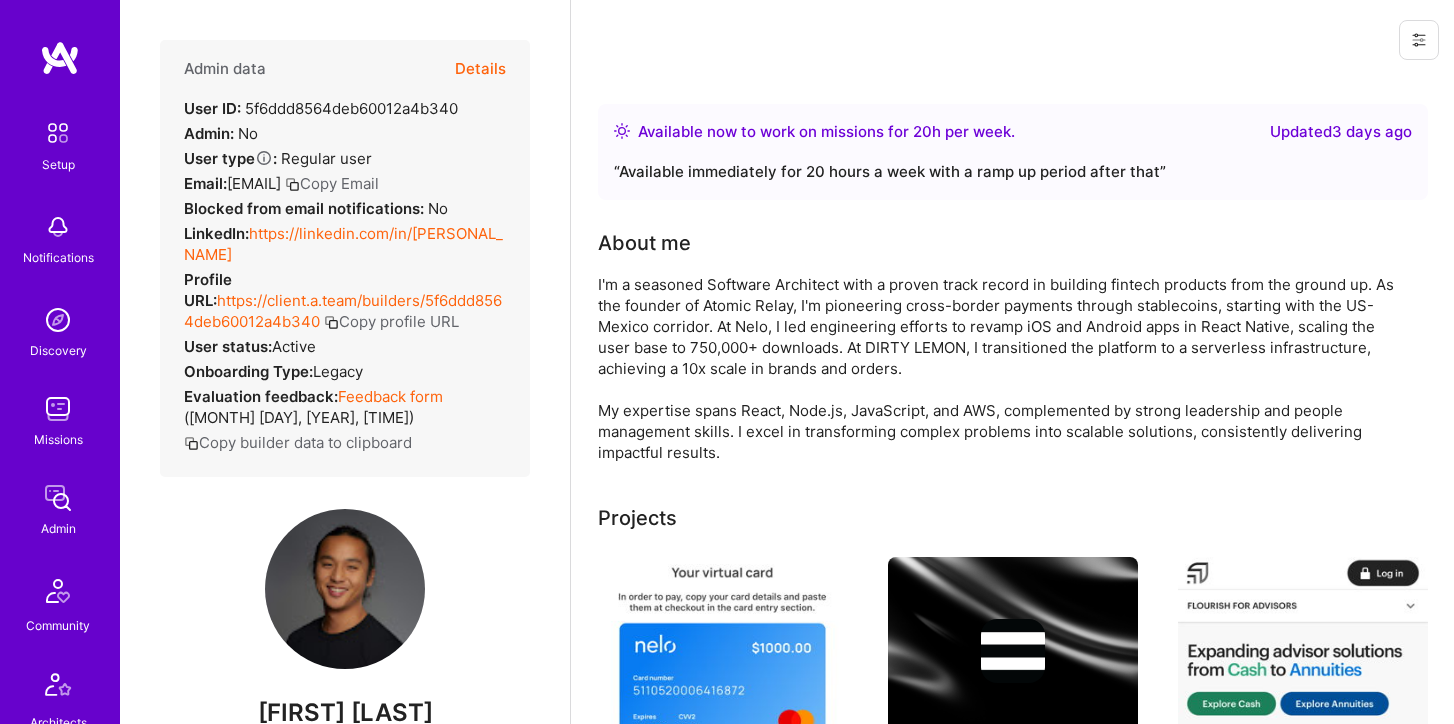 scroll, scrollTop: 0, scrollLeft: 0, axis: both 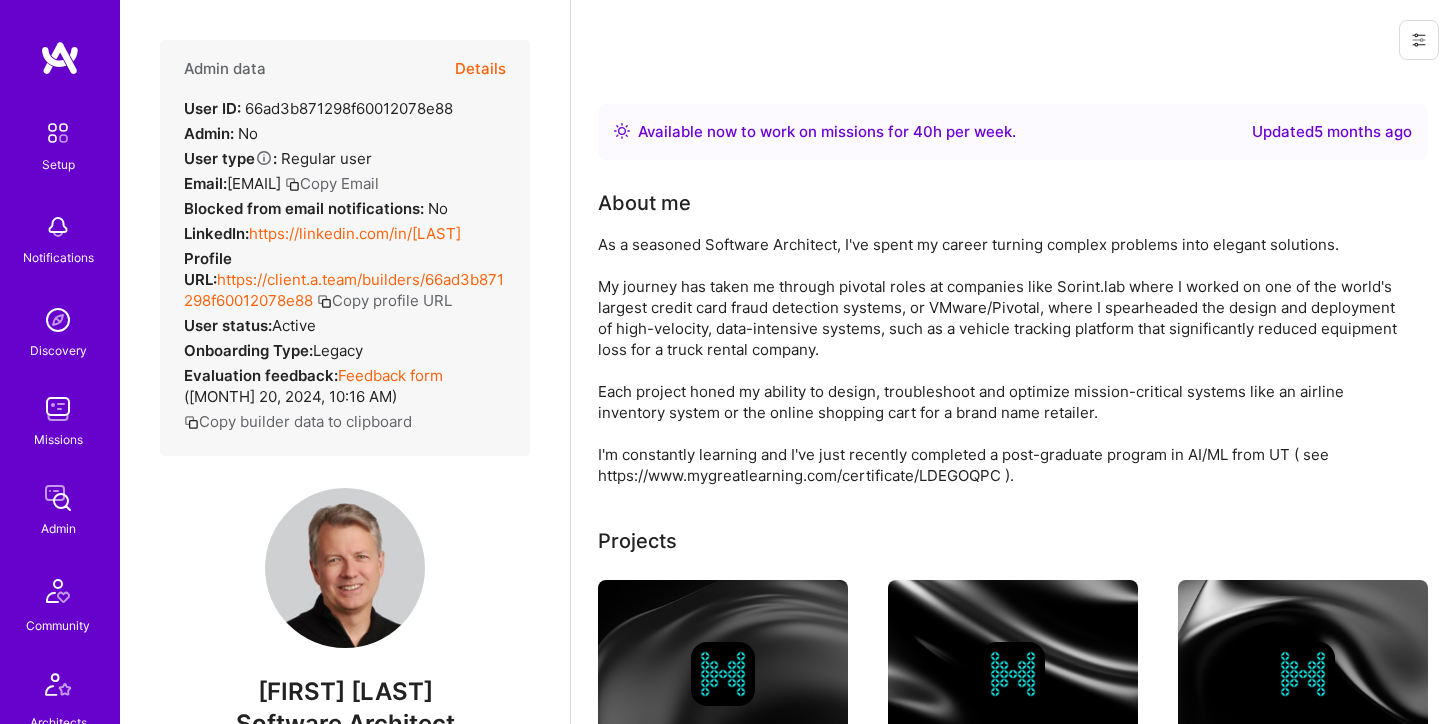 click on "https://linkedin.com/in/wrmay" at bounding box center [355, 233] 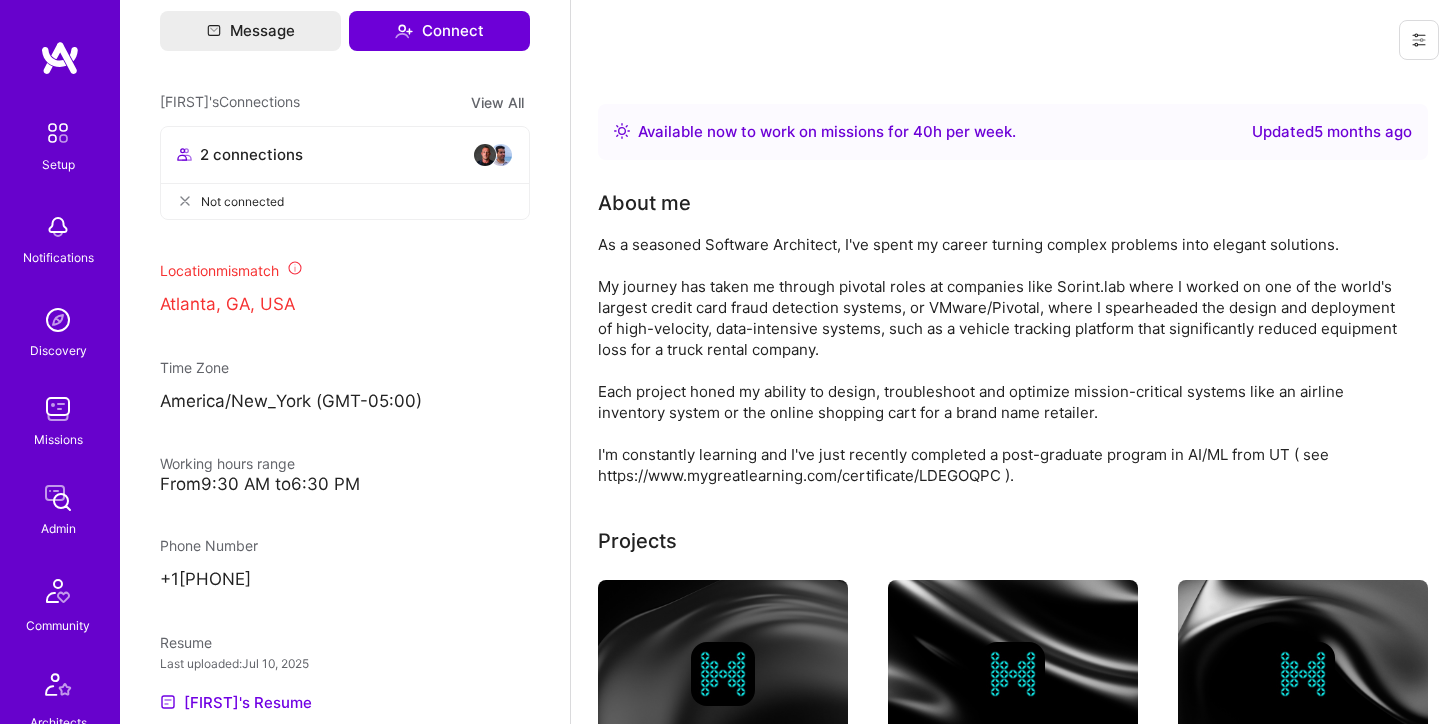 scroll, scrollTop: 884, scrollLeft: 0, axis: vertical 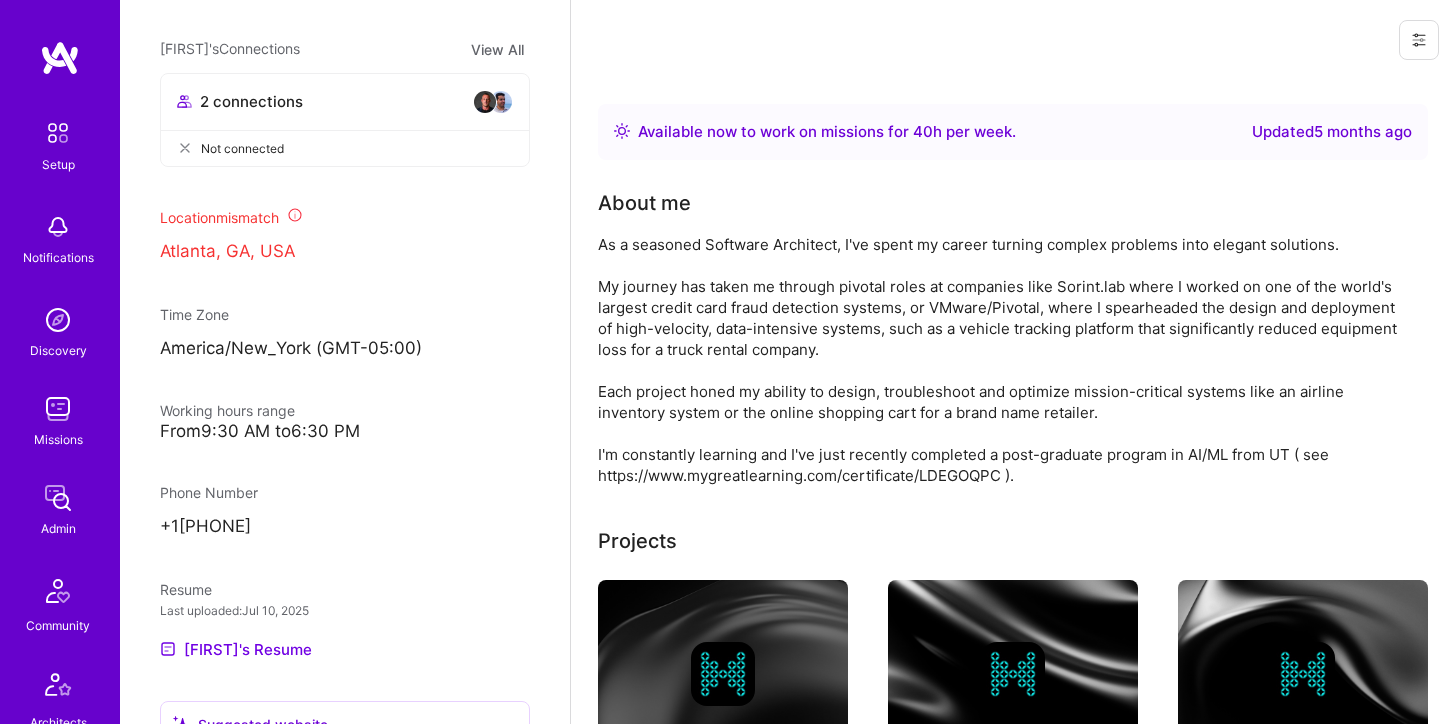 click at bounding box center [1419, 40] 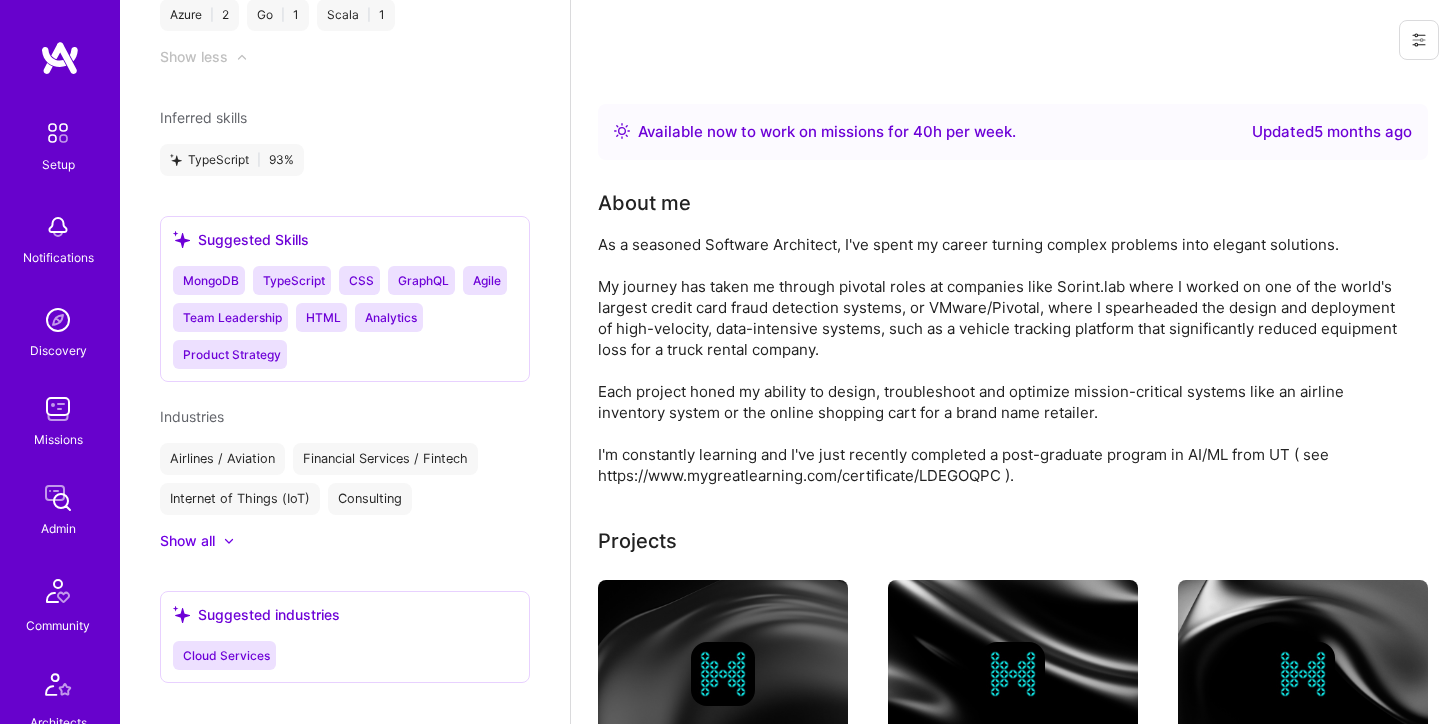 scroll, scrollTop: 3165, scrollLeft: 0, axis: vertical 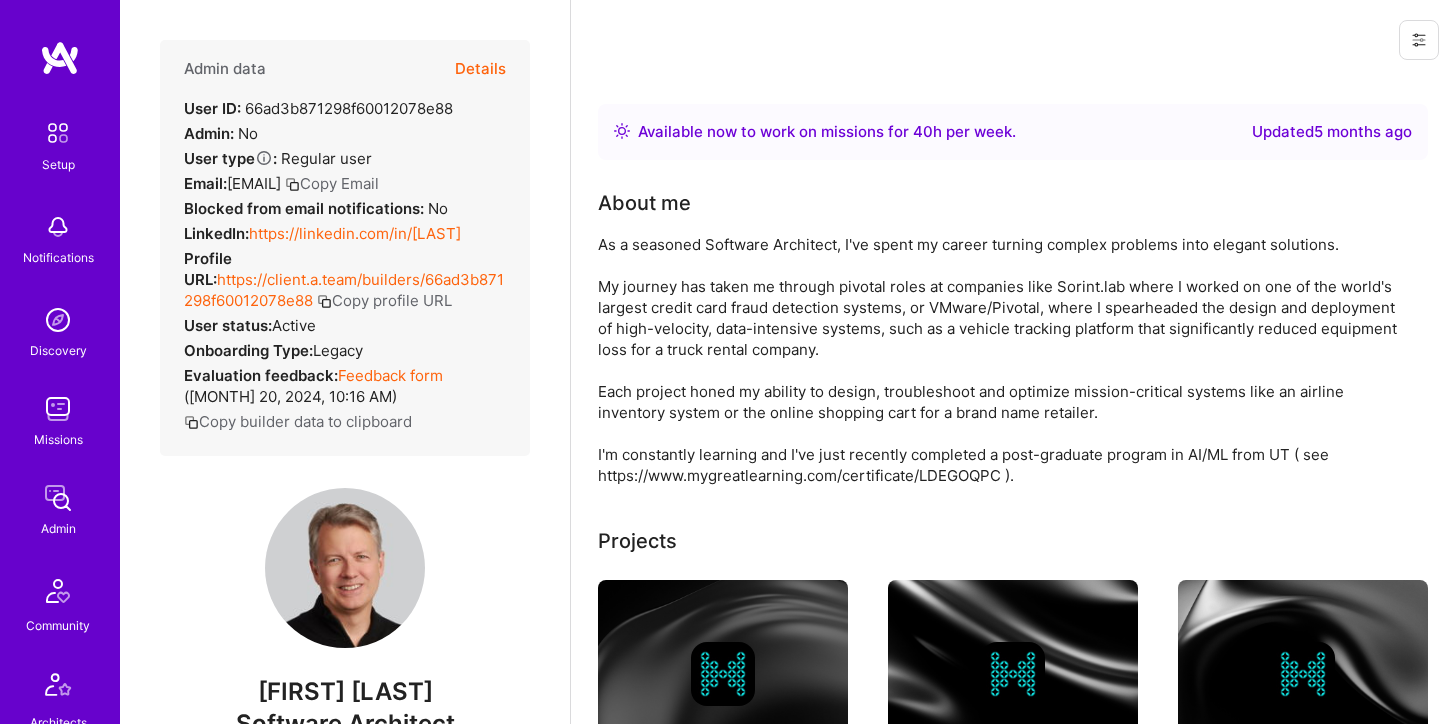 click on "Details" at bounding box center [480, 69] 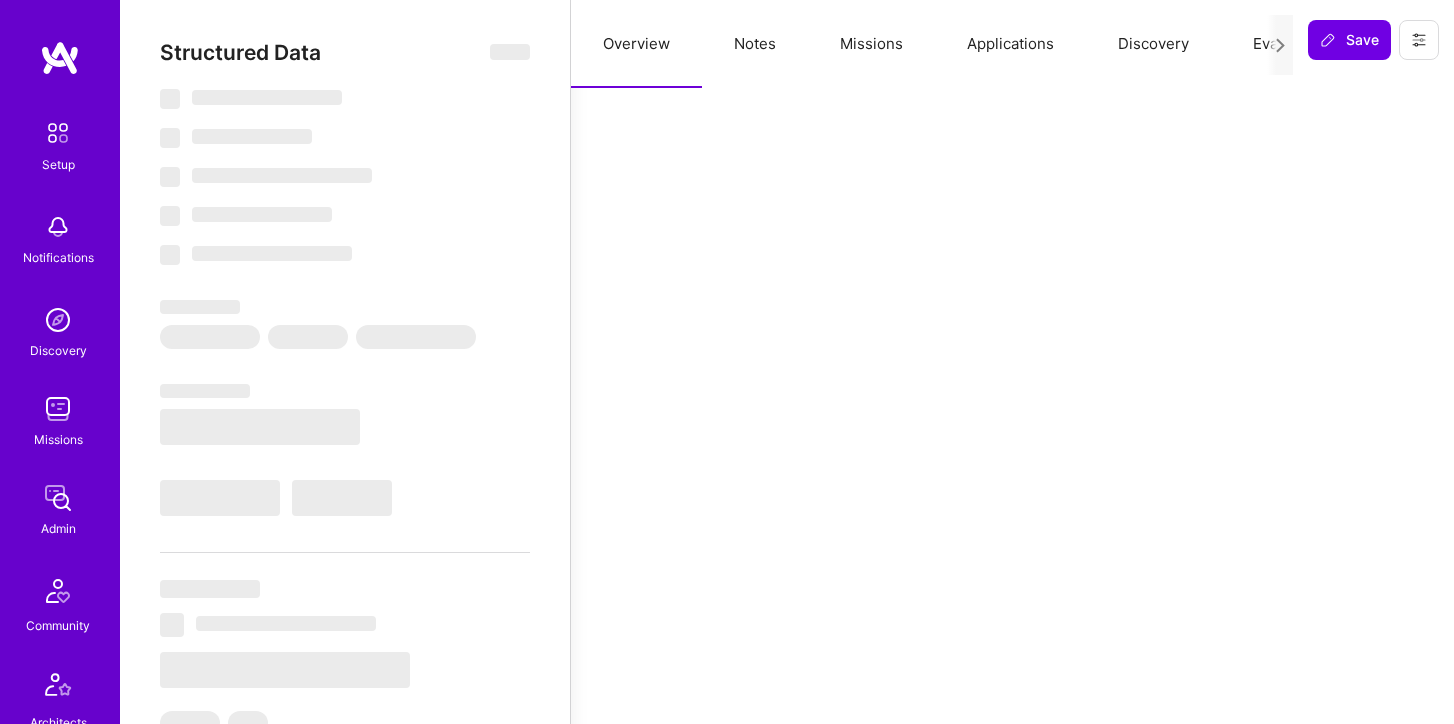 select on "Right Now" 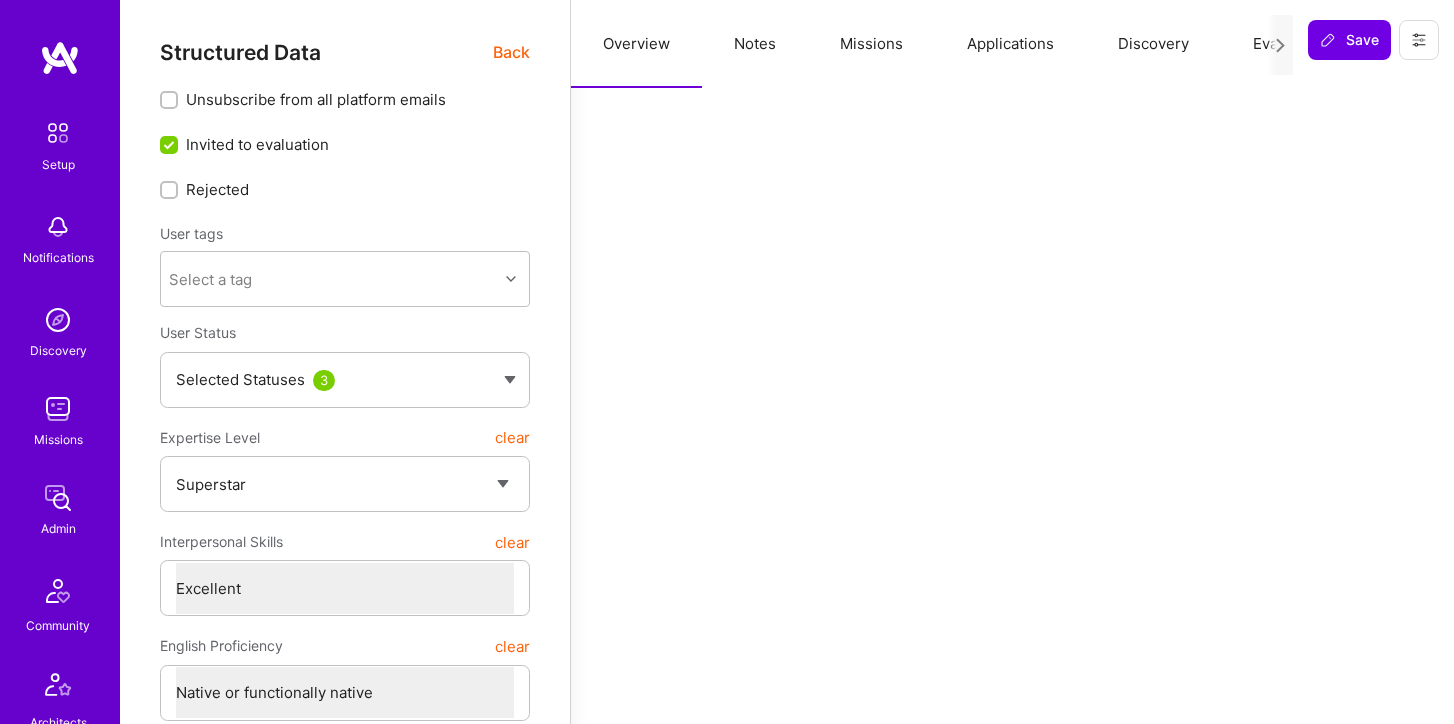 click on "Missions" at bounding box center (871, 44) 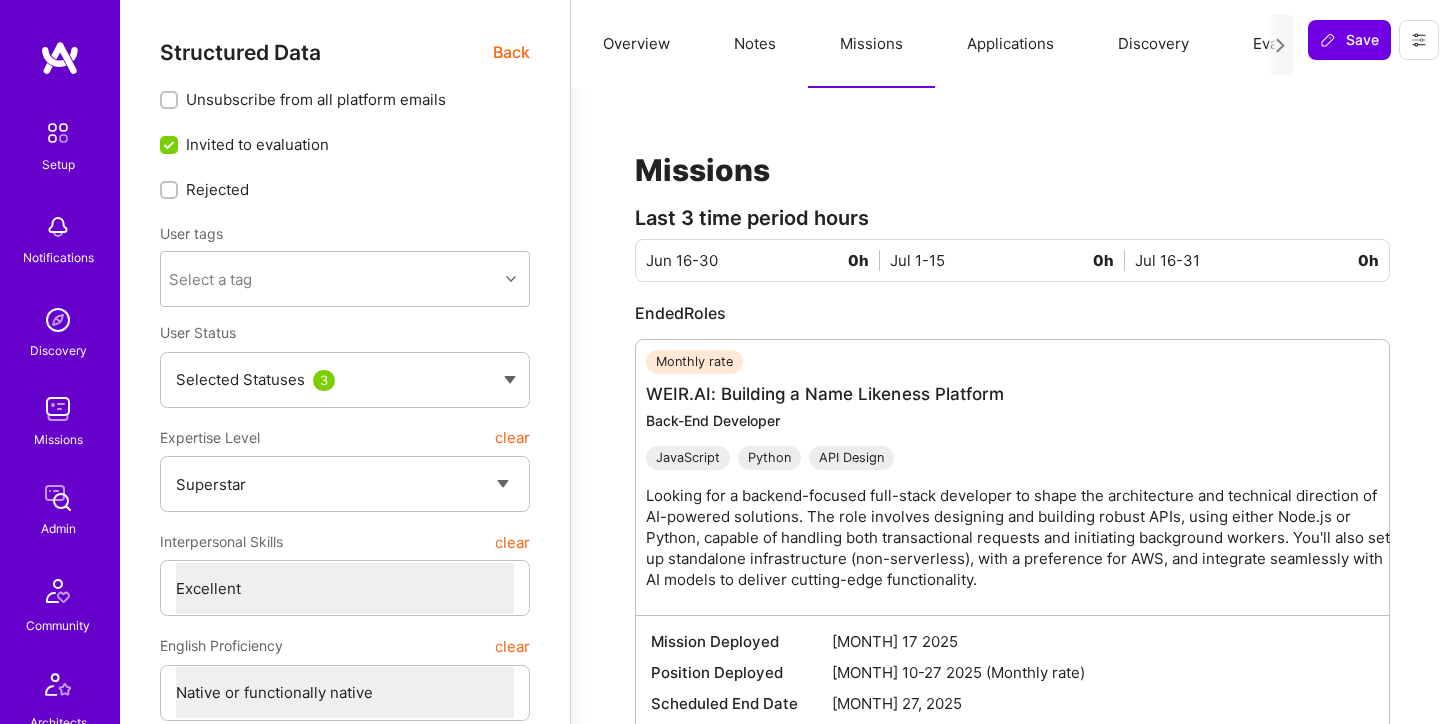 click on "Applications" at bounding box center (1010, 44) 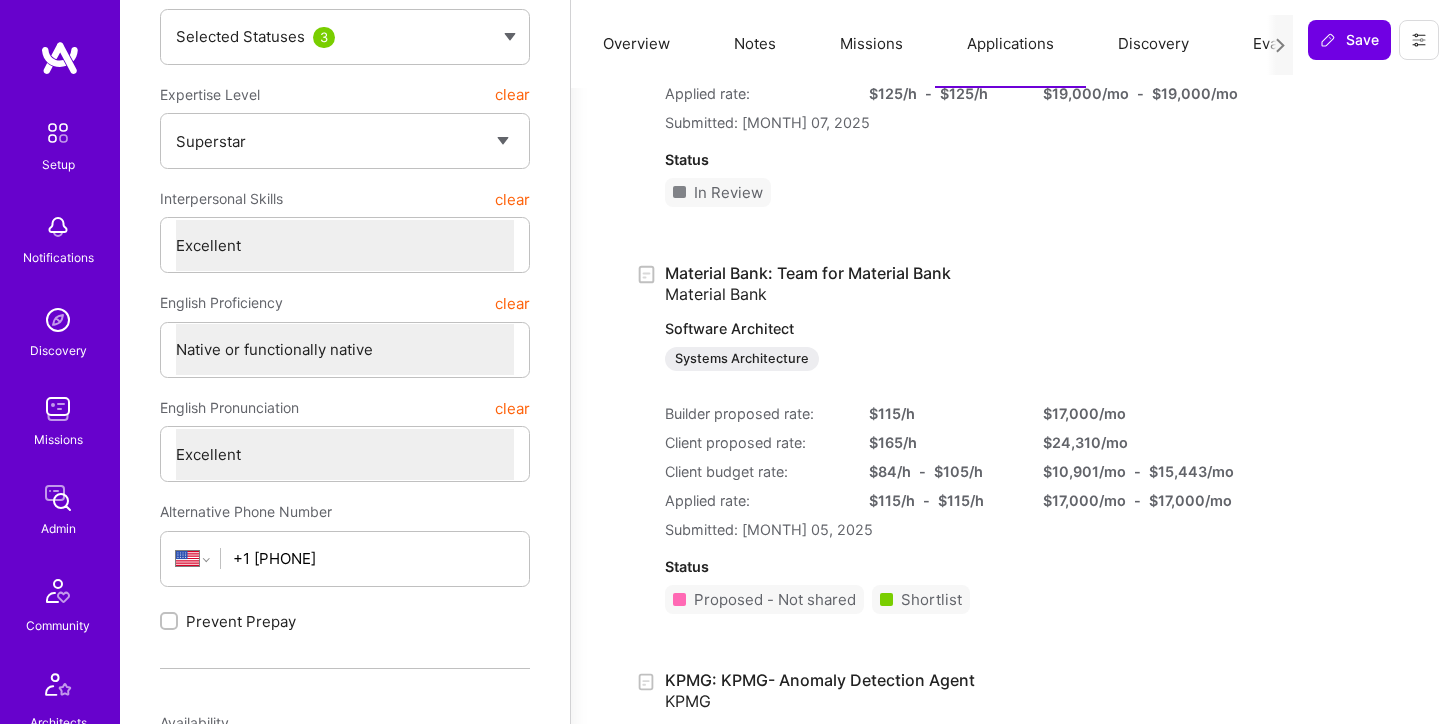 scroll, scrollTop: 0, scrollLeft: 0, axis: both 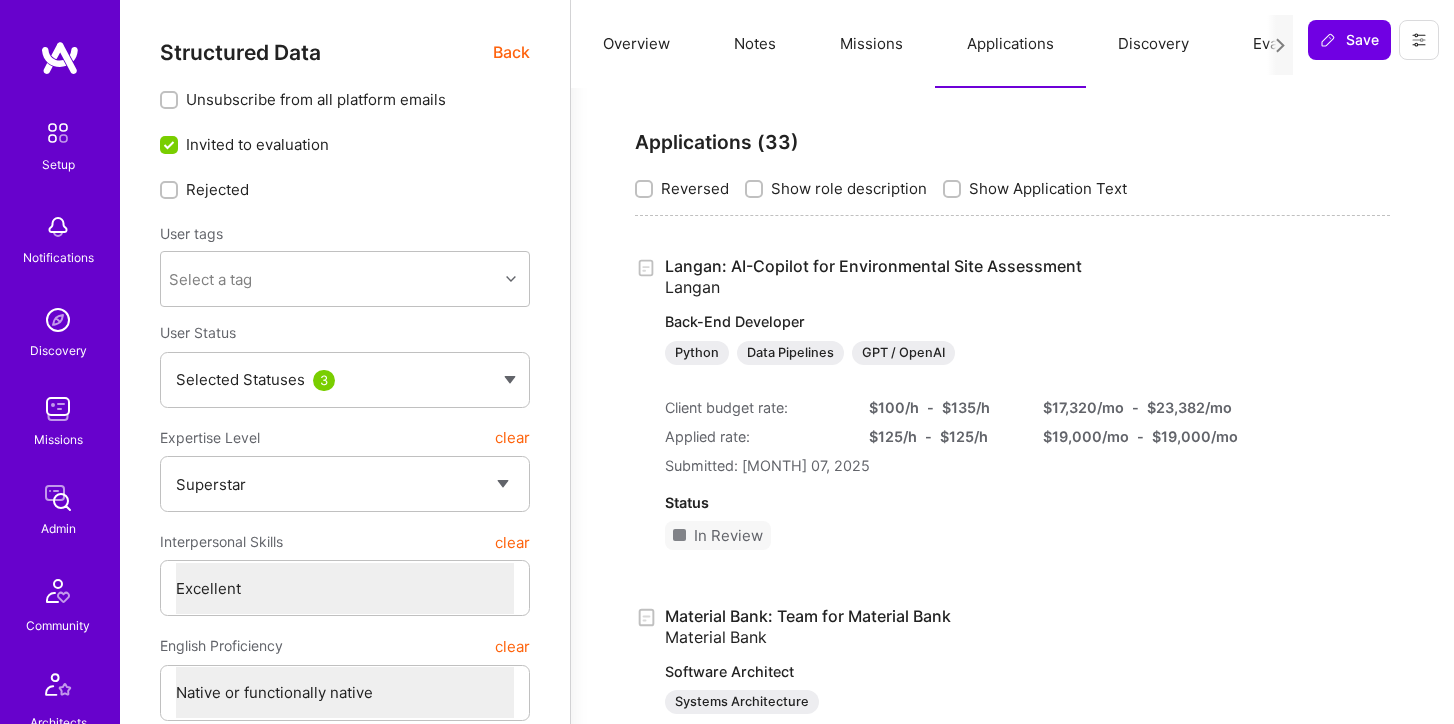 click on "Back" at bounding box center [511, 52] 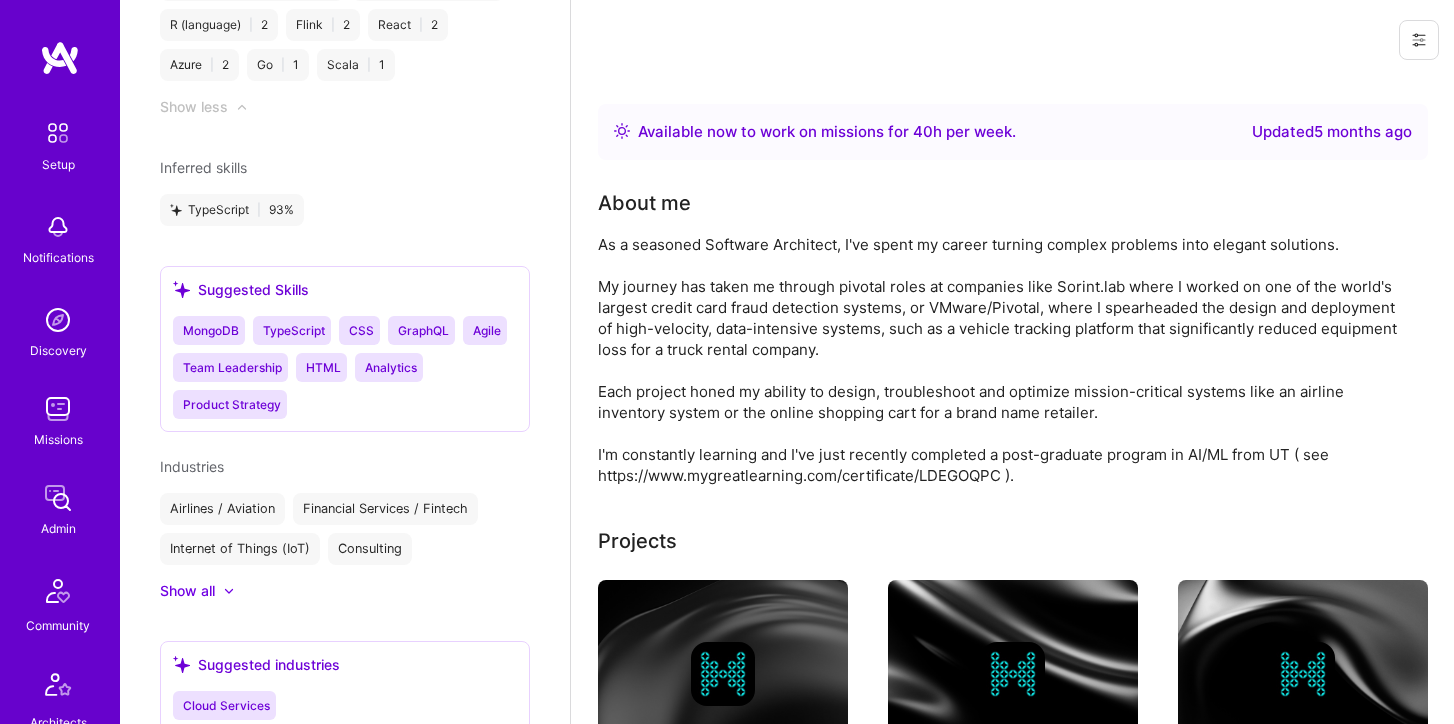 scroll, scrollTop: 3165, scrollLeft: 0, axis: vertical 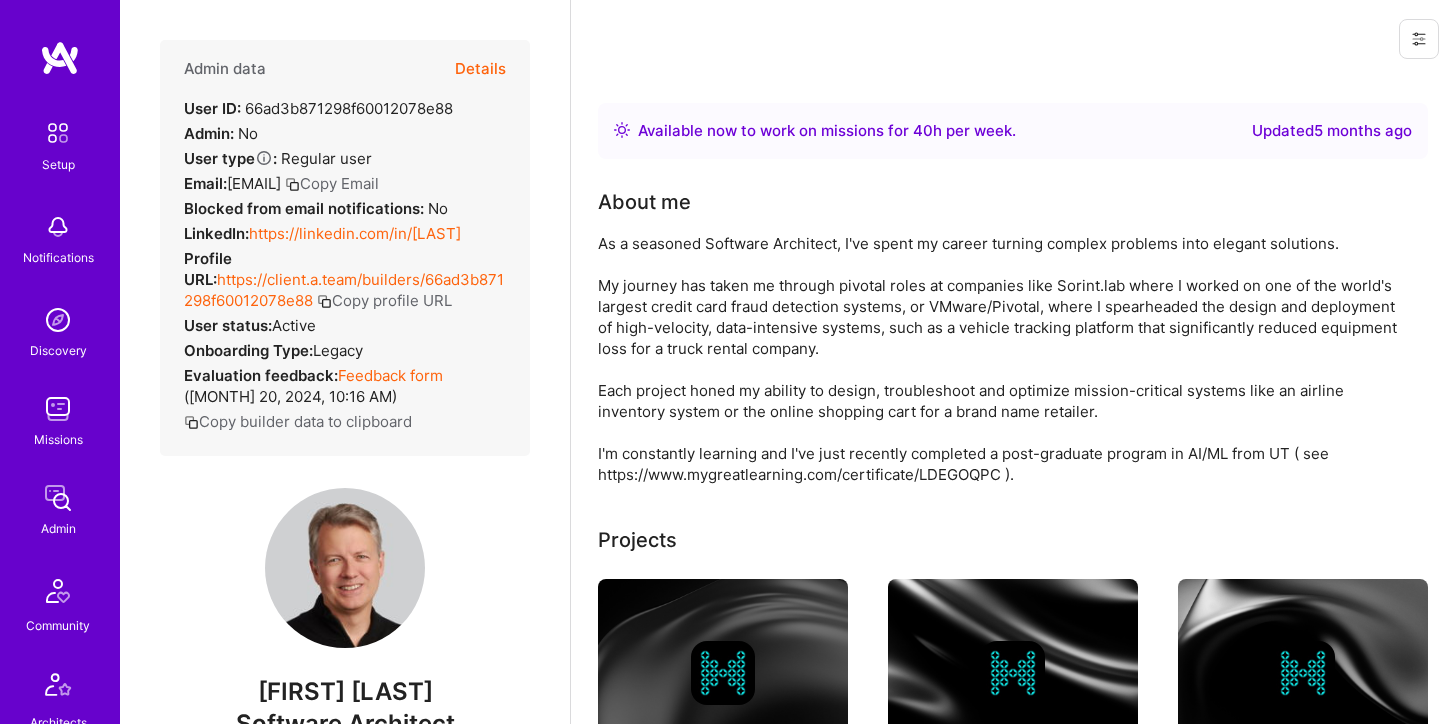 click on "Details" at bounding box center [480, 69] 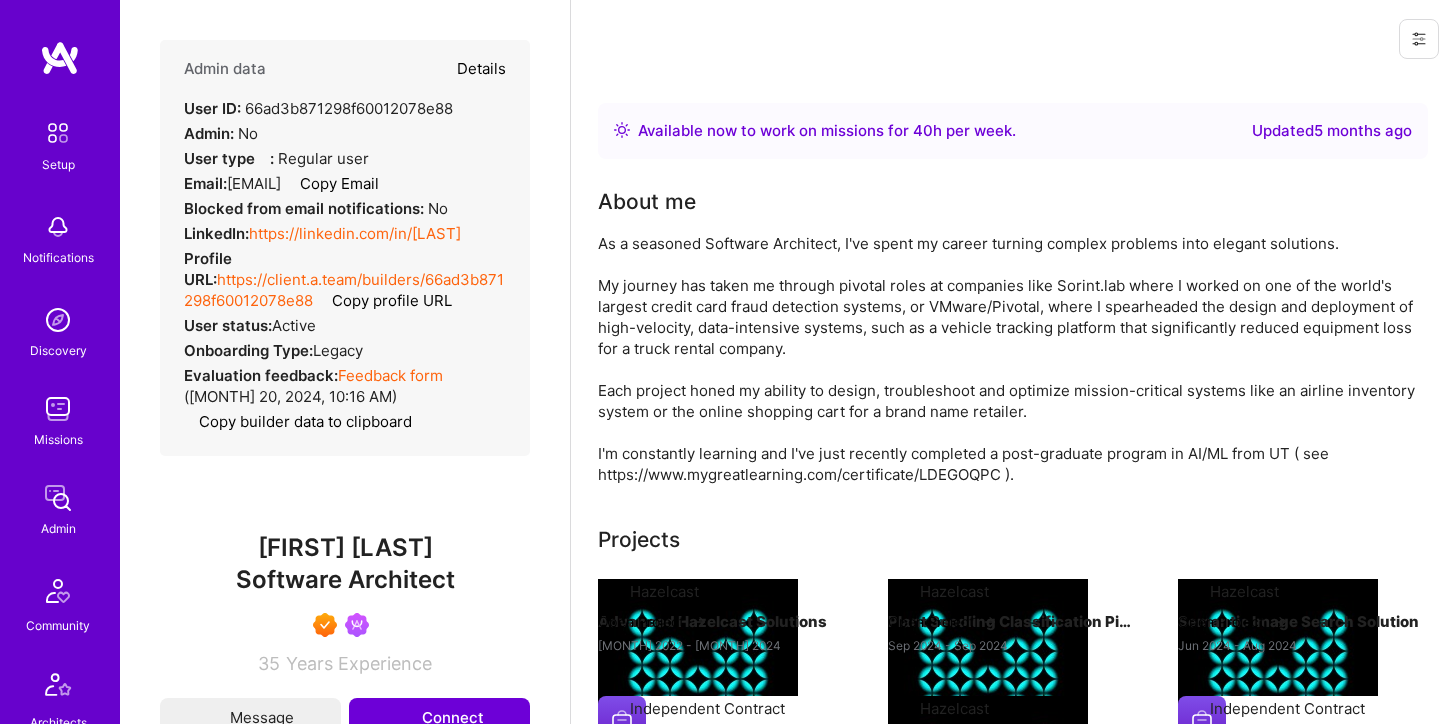 type on "x" 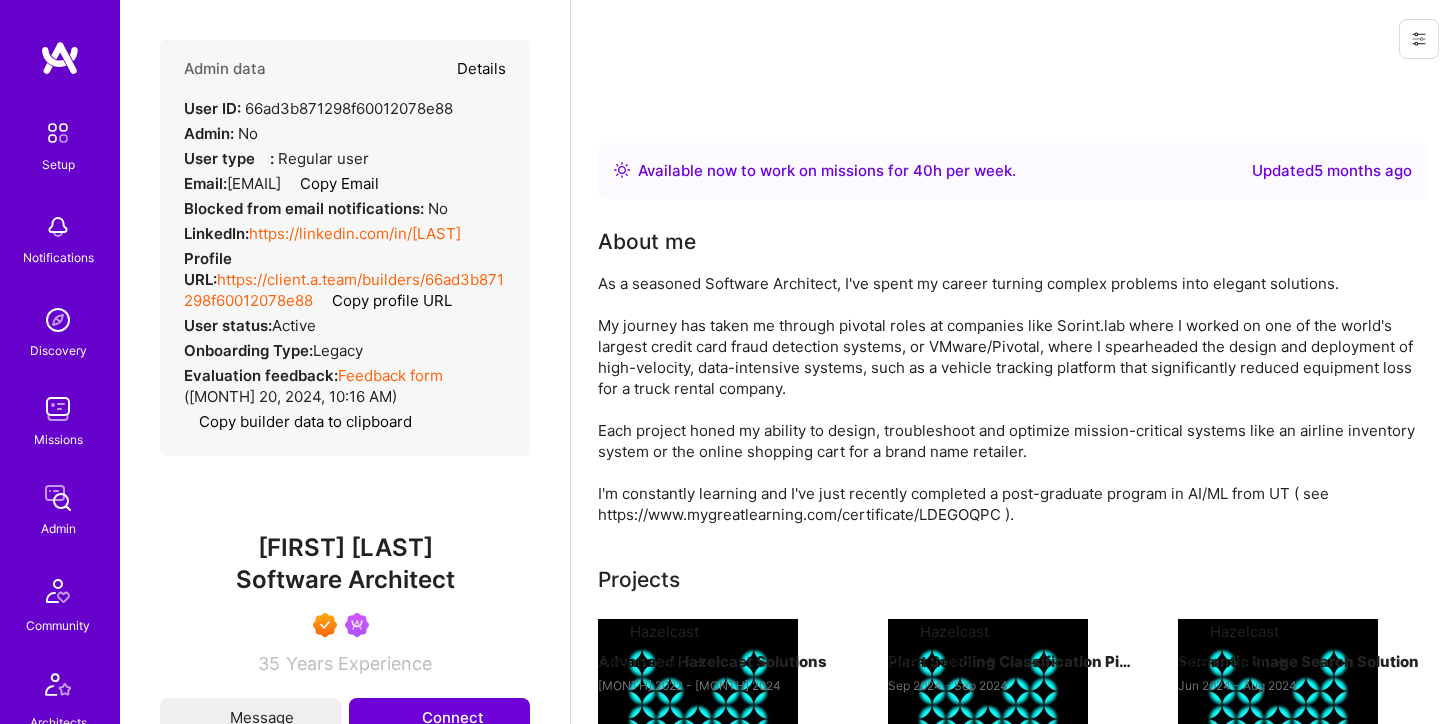 select on "7" 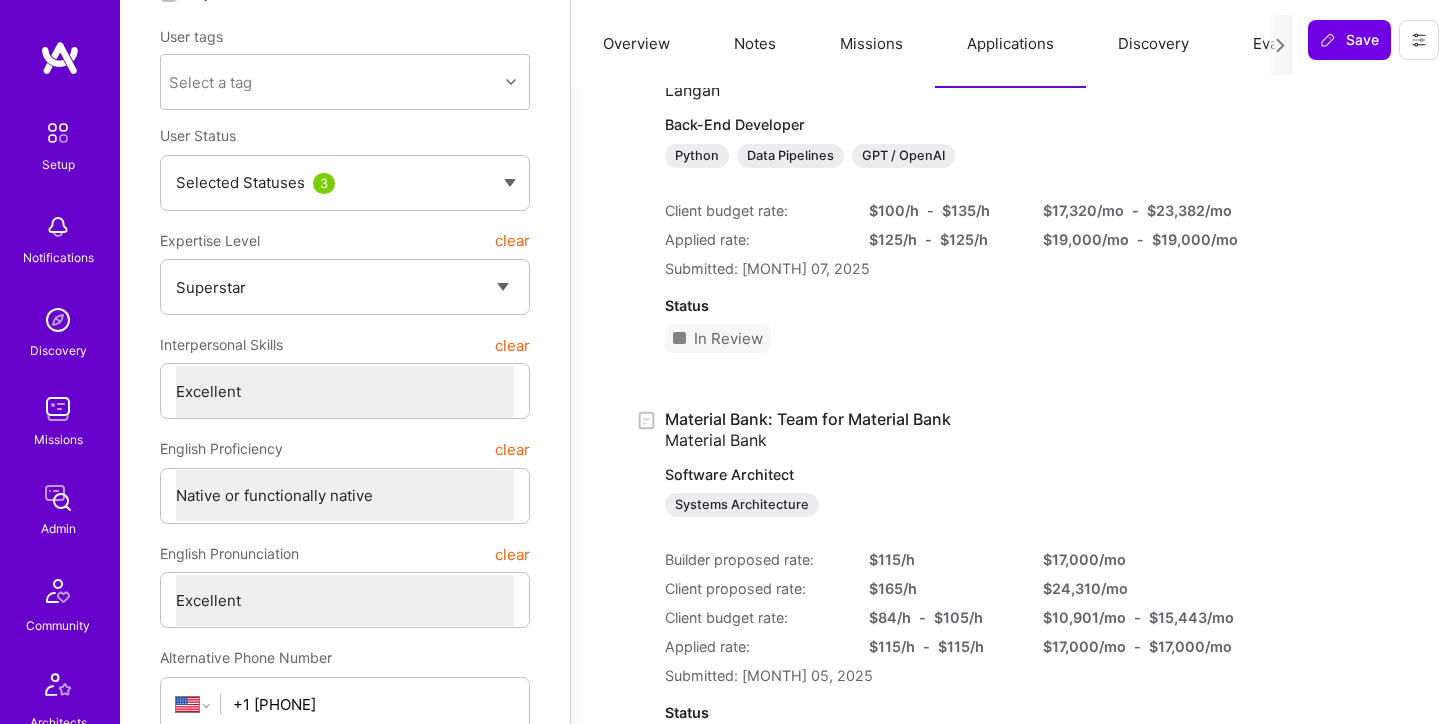 scroll, scrollTop: 0, scrollLeft: 0, axis: both 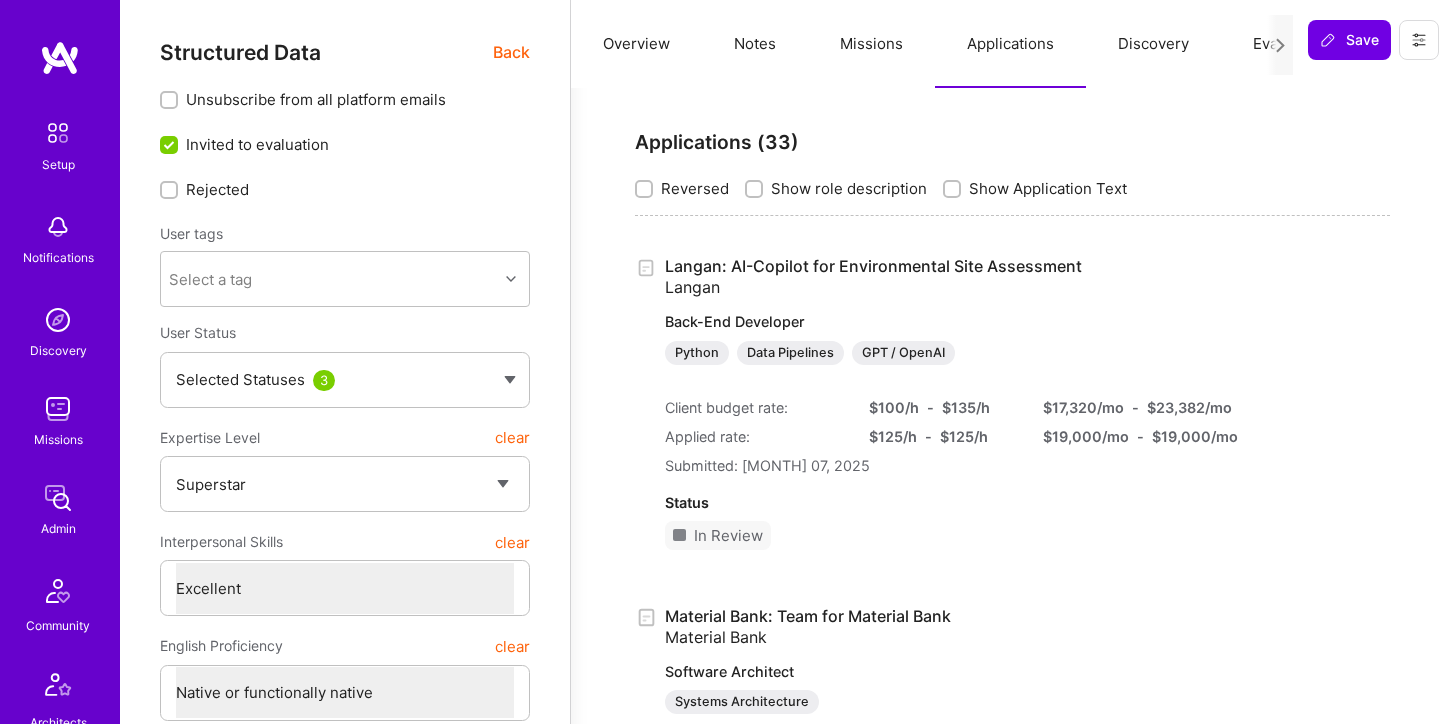 click on "Back" at bounding box center [511, 52] 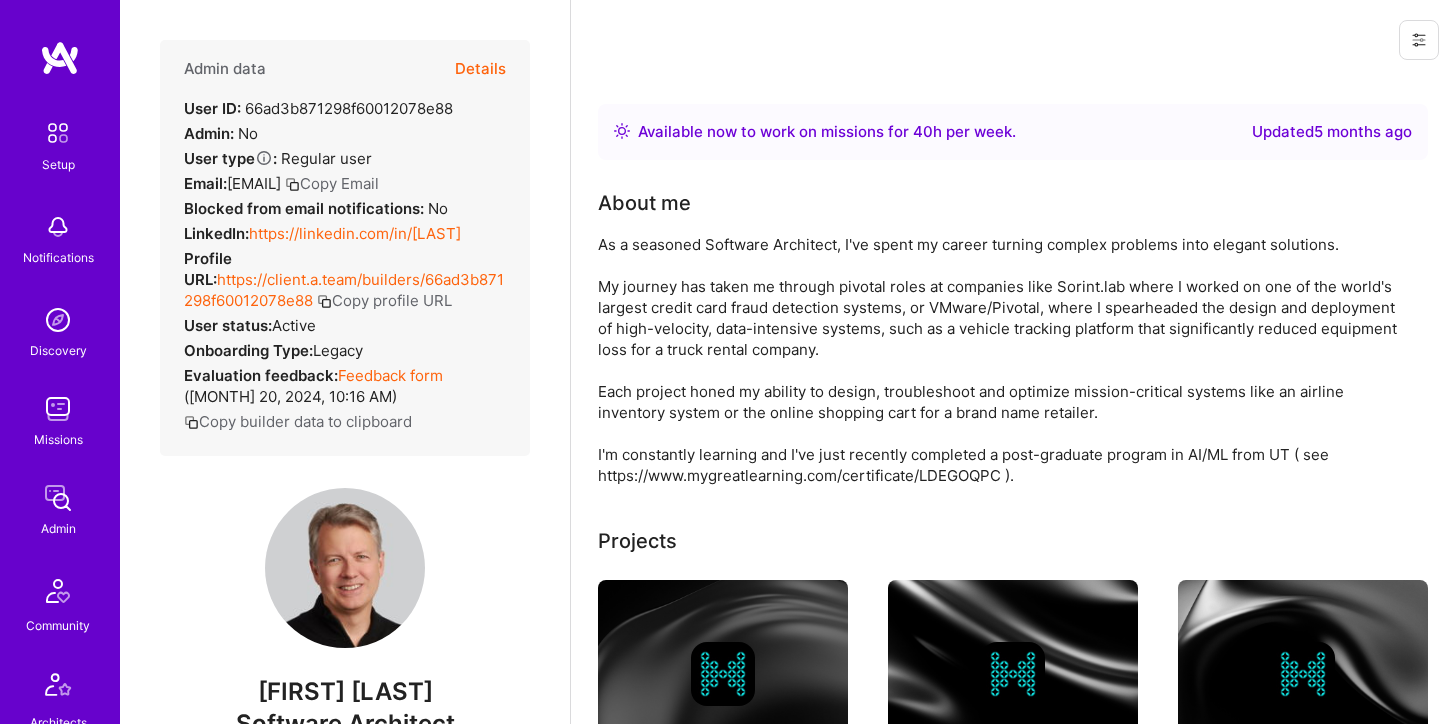 click on "https://linkedin.com/in/[USERNAME]" at bounding box center [355, 233] 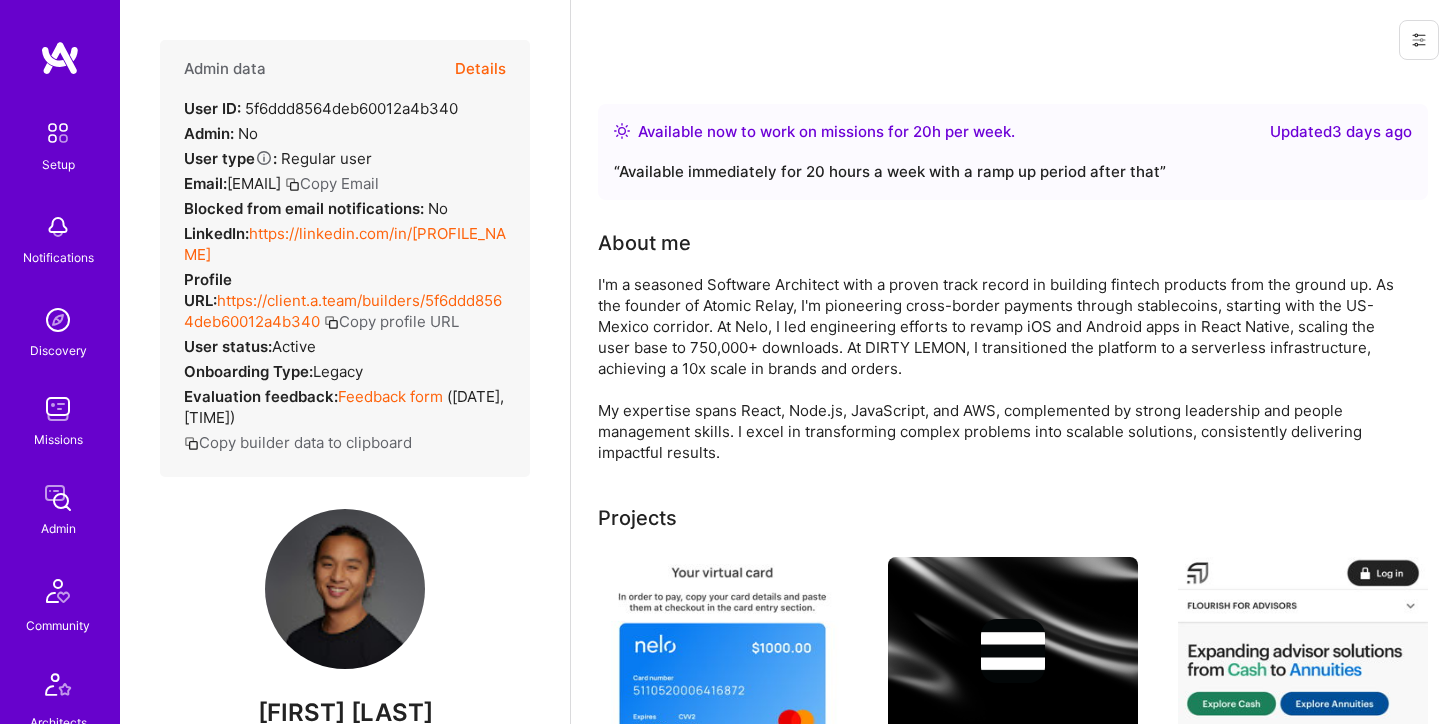 scroll, scrollTop: 0, scrollLeft: 0, axis: both 